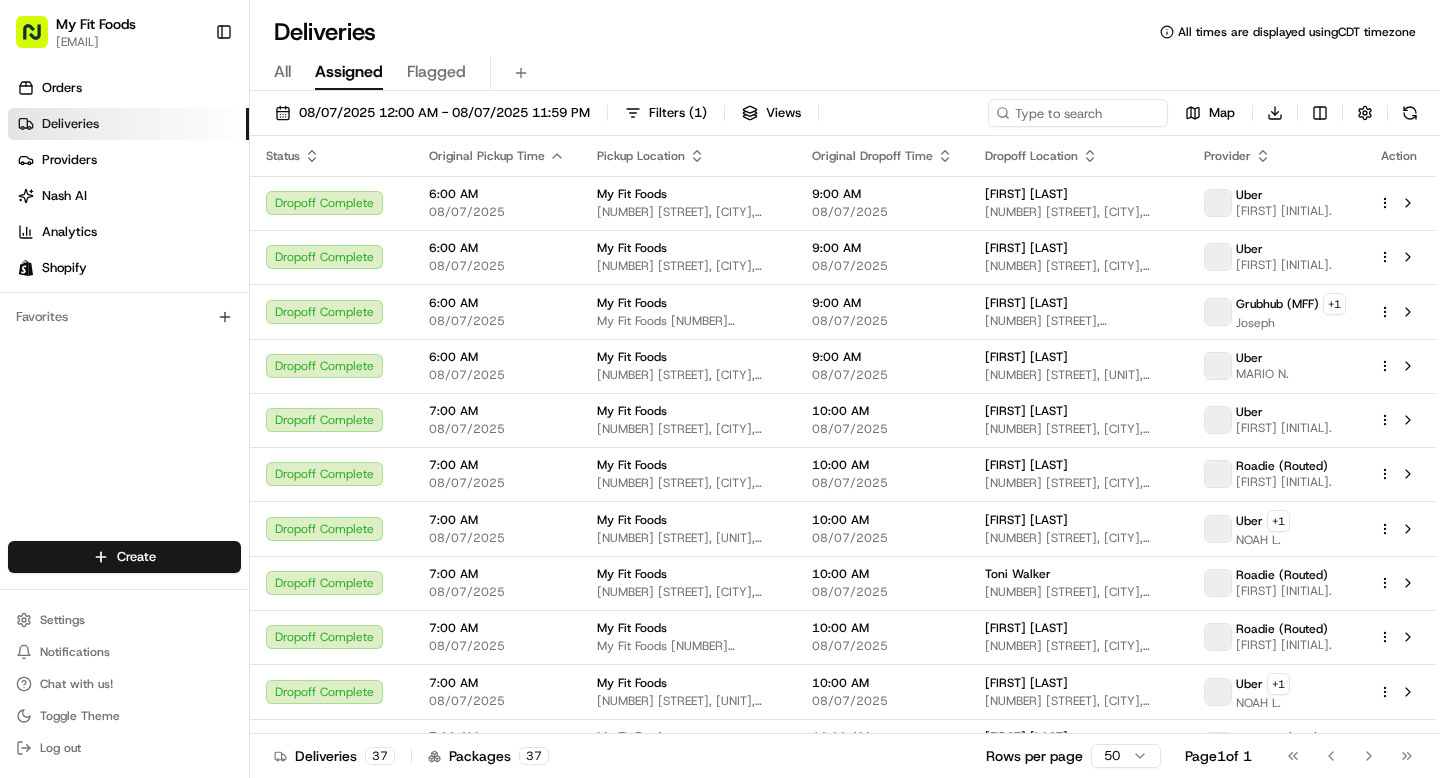 scroll, scrollTop: 0, scrollLeft: 0, axis: both 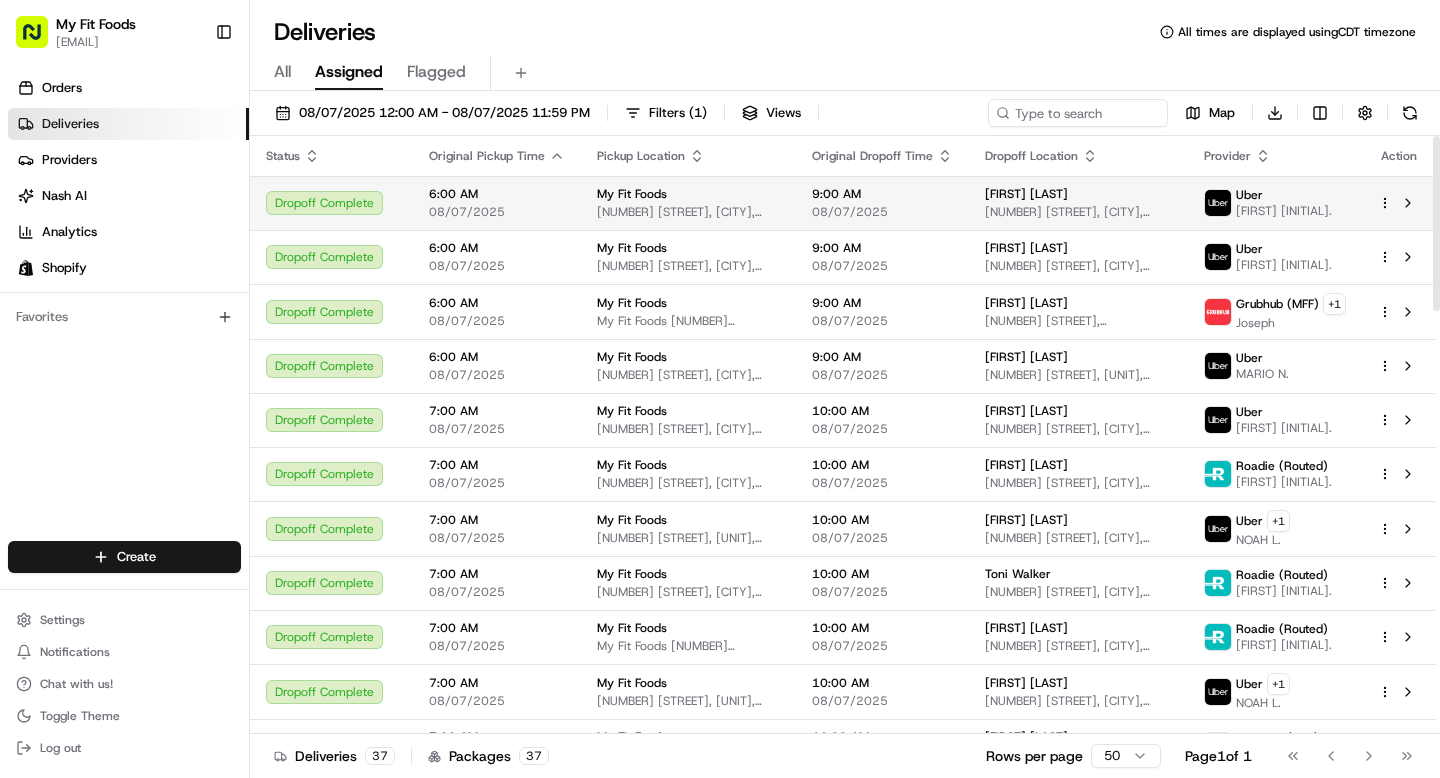click on "[TIME] [DATE]" at bounding box center (497, 203) 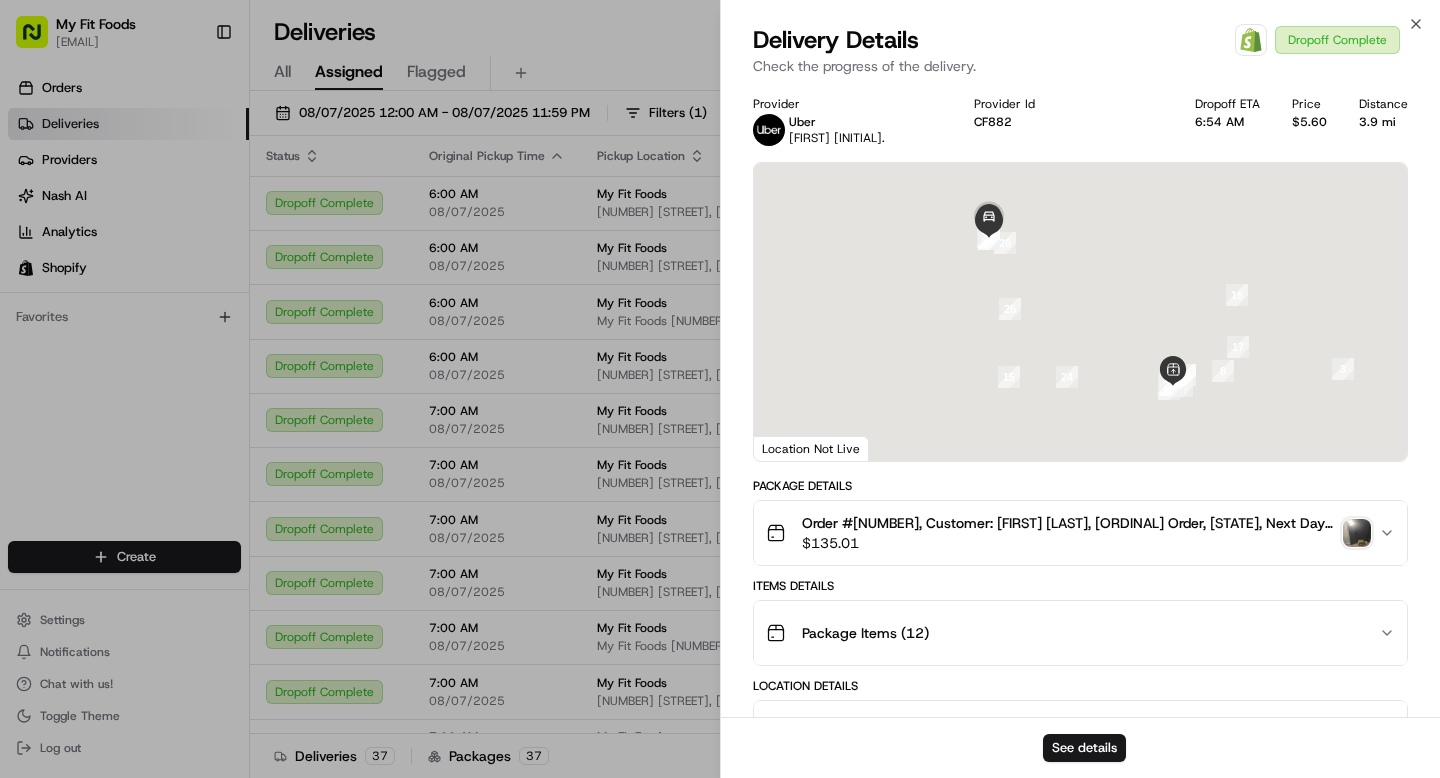 scroll, scrollTop: 761, scrollLeft: 0, axis: vertical 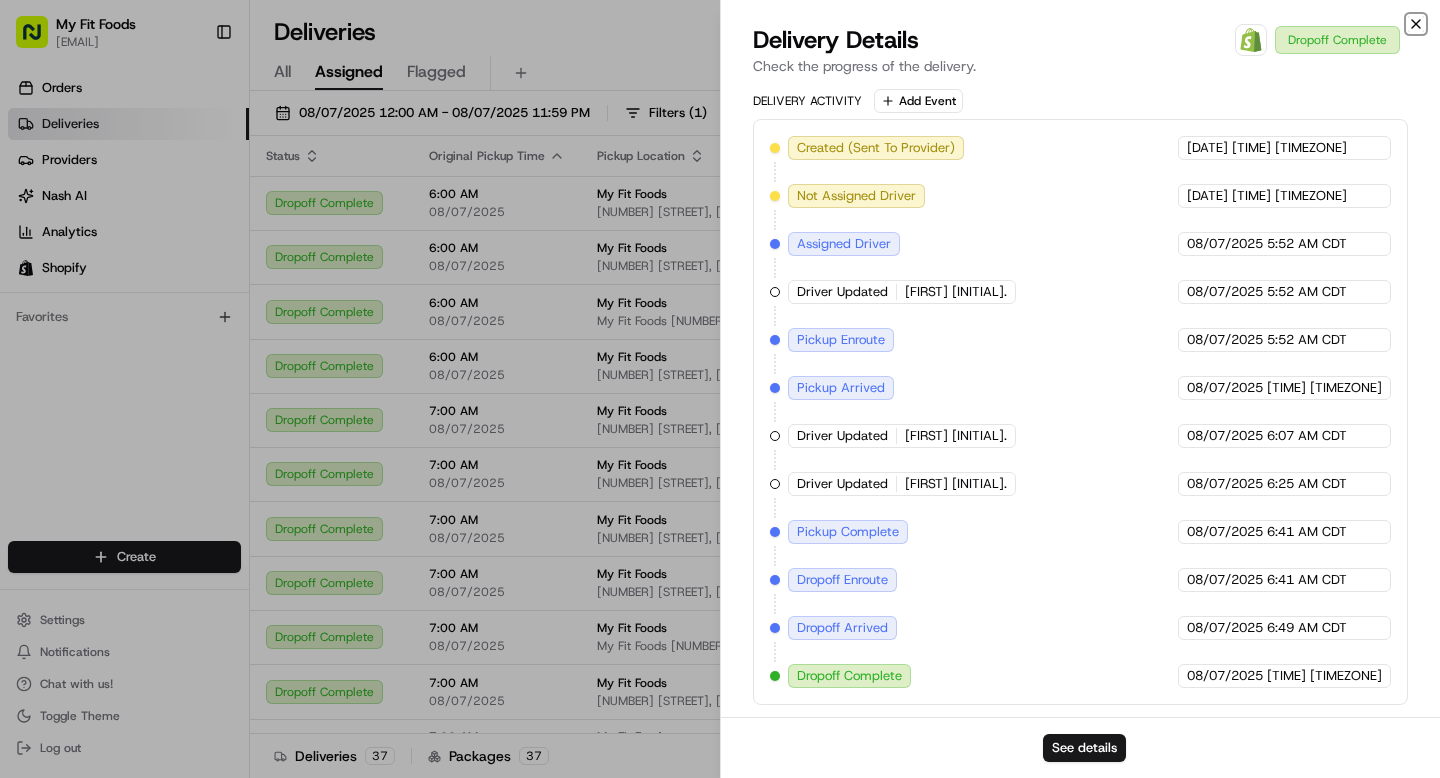 click 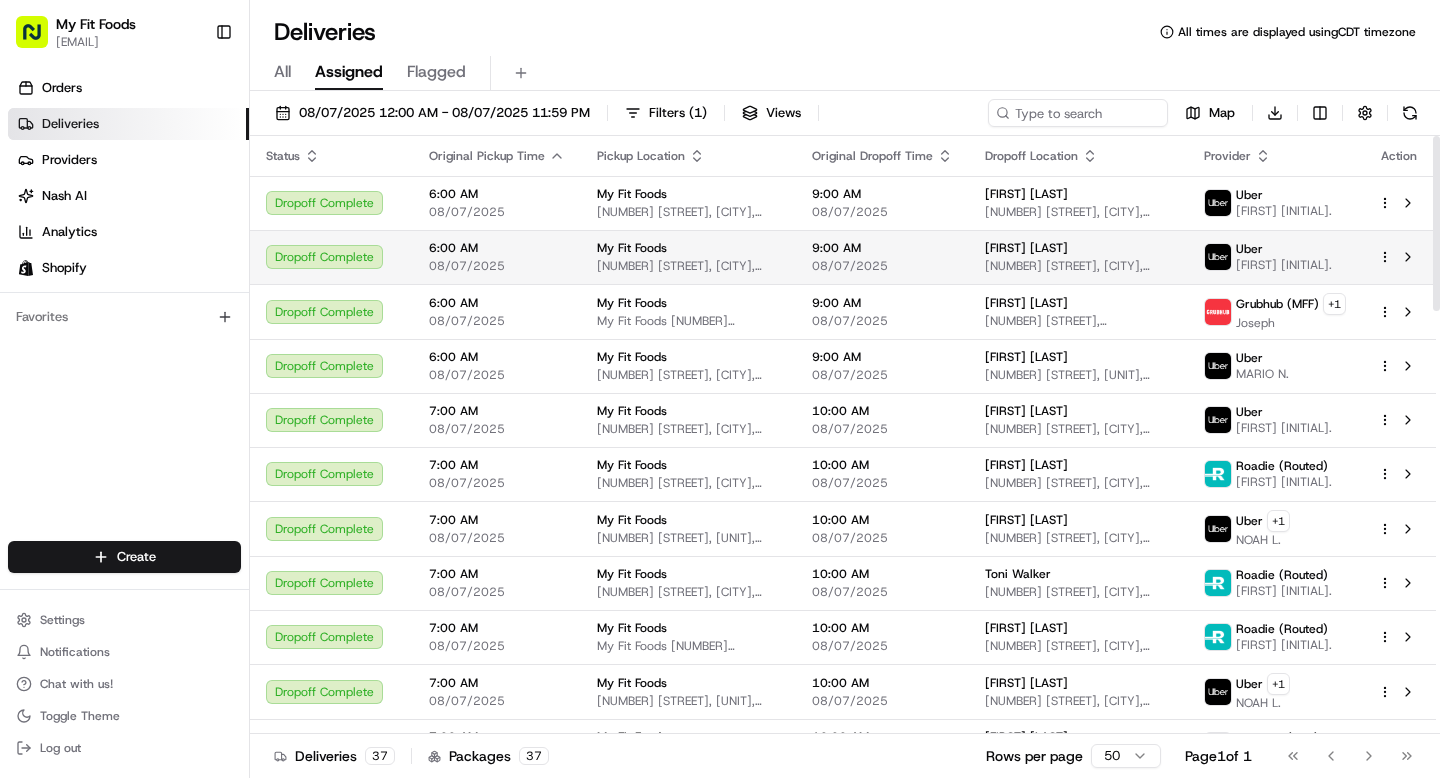 click on "[NUMBER] [STREET], [CITY], [STATE] [POSTAL_CODE], USA" at bounding box center (688, 266) 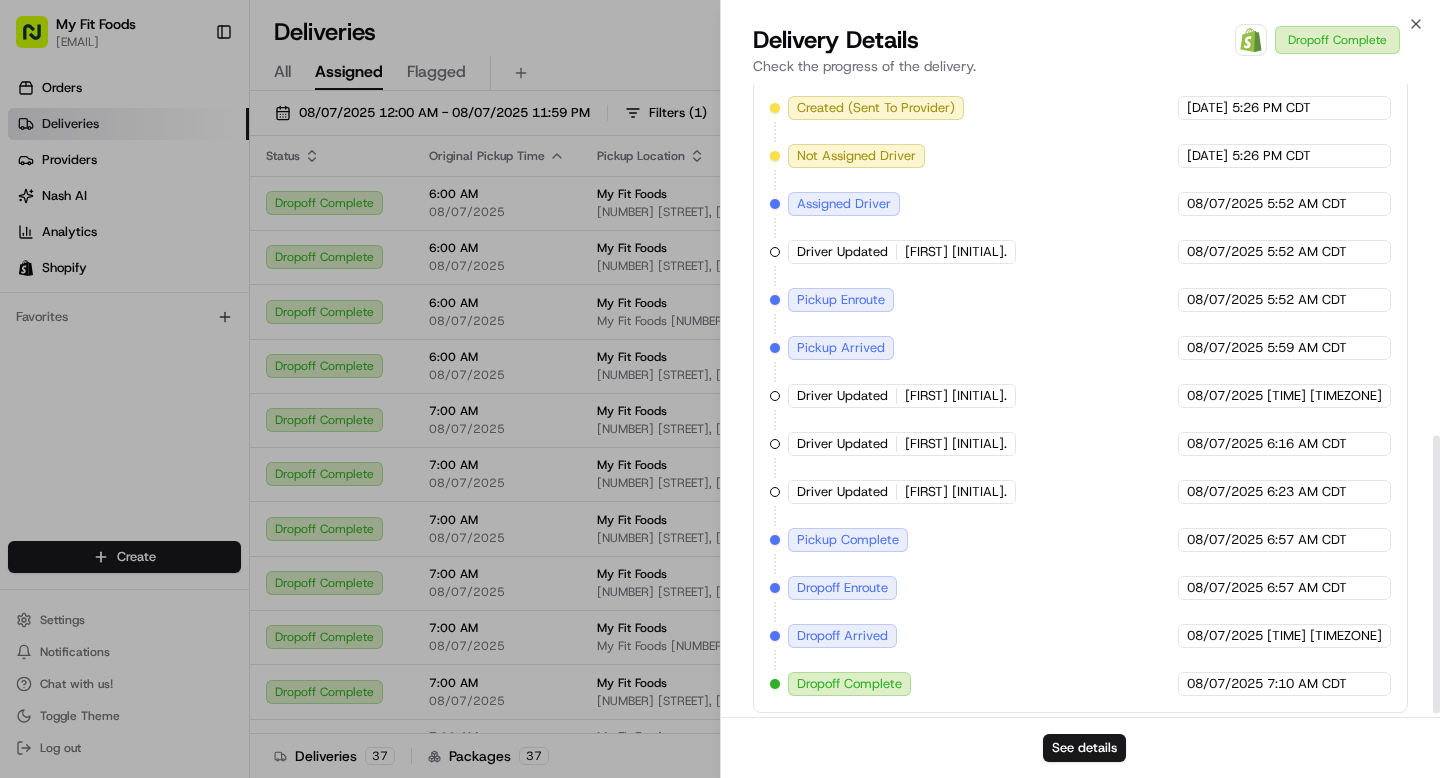 scroll, scrollTop: 809, scrollLeft: 0, axis: vertical 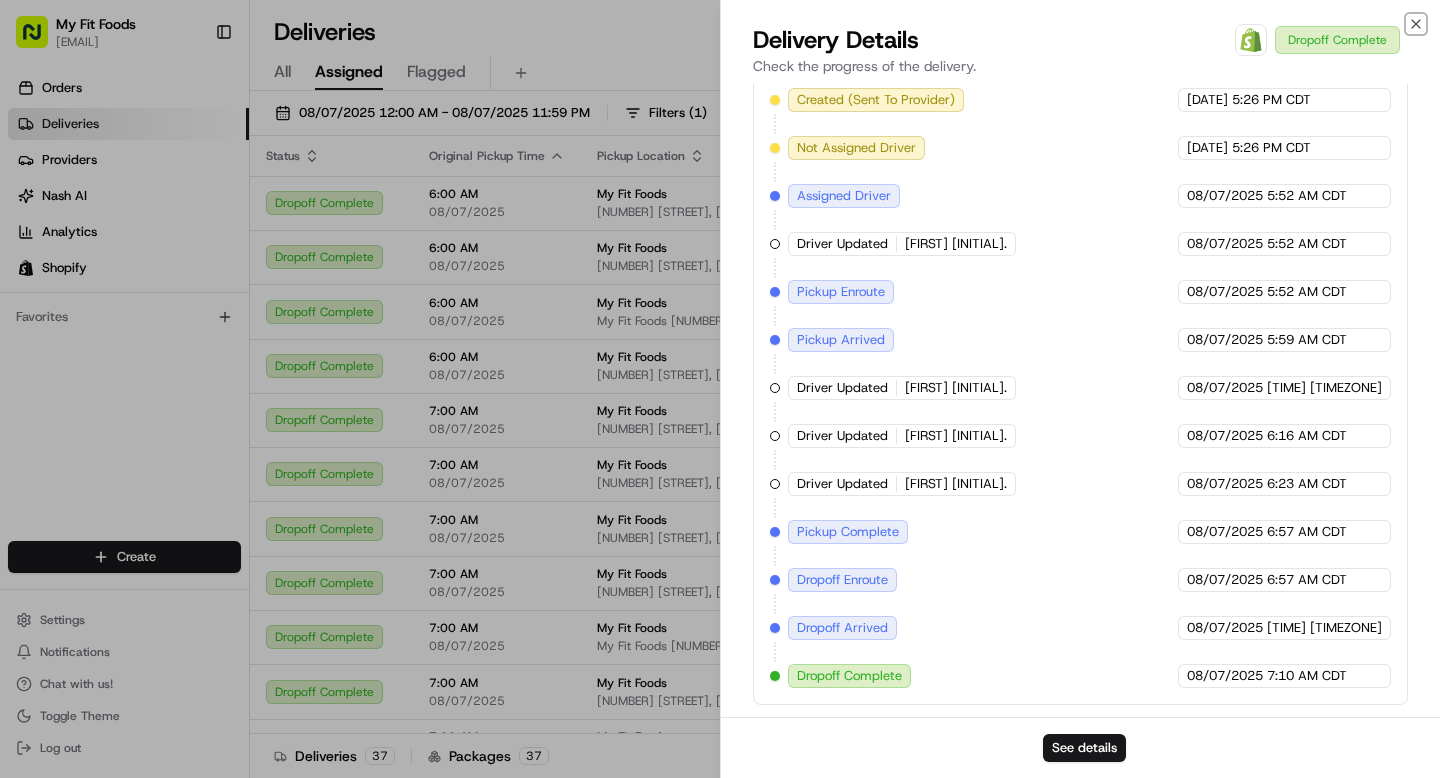 drag, startPoint x: 1416, startPoint y: 21, endPoint x: 1374, endPoint y: 43, distance: 47.41308 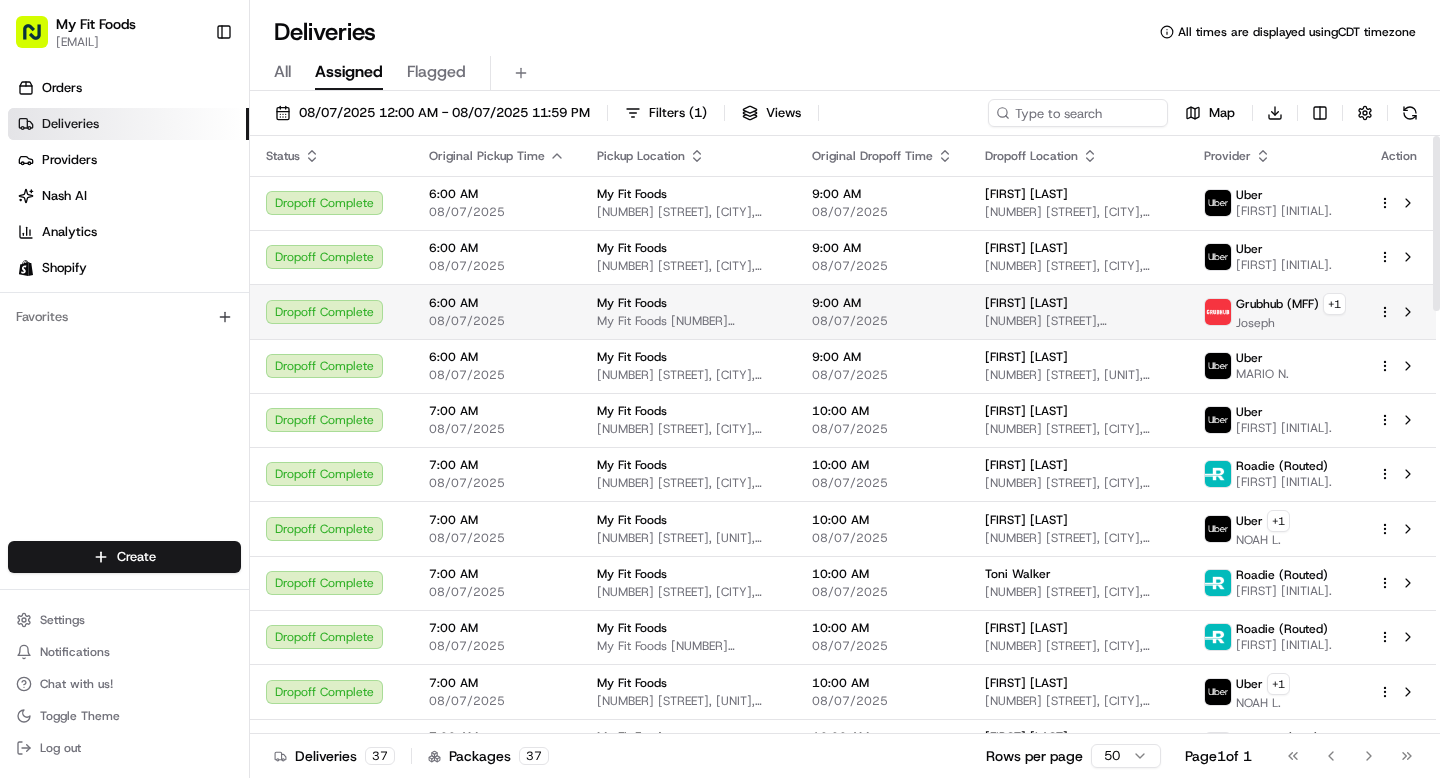 click on "[NUMBER] [STREET], [APARTMENT_NUMBER], [CITY], [STATE] [POSTAL_CODE], USA" at bounding box center [688, 321] 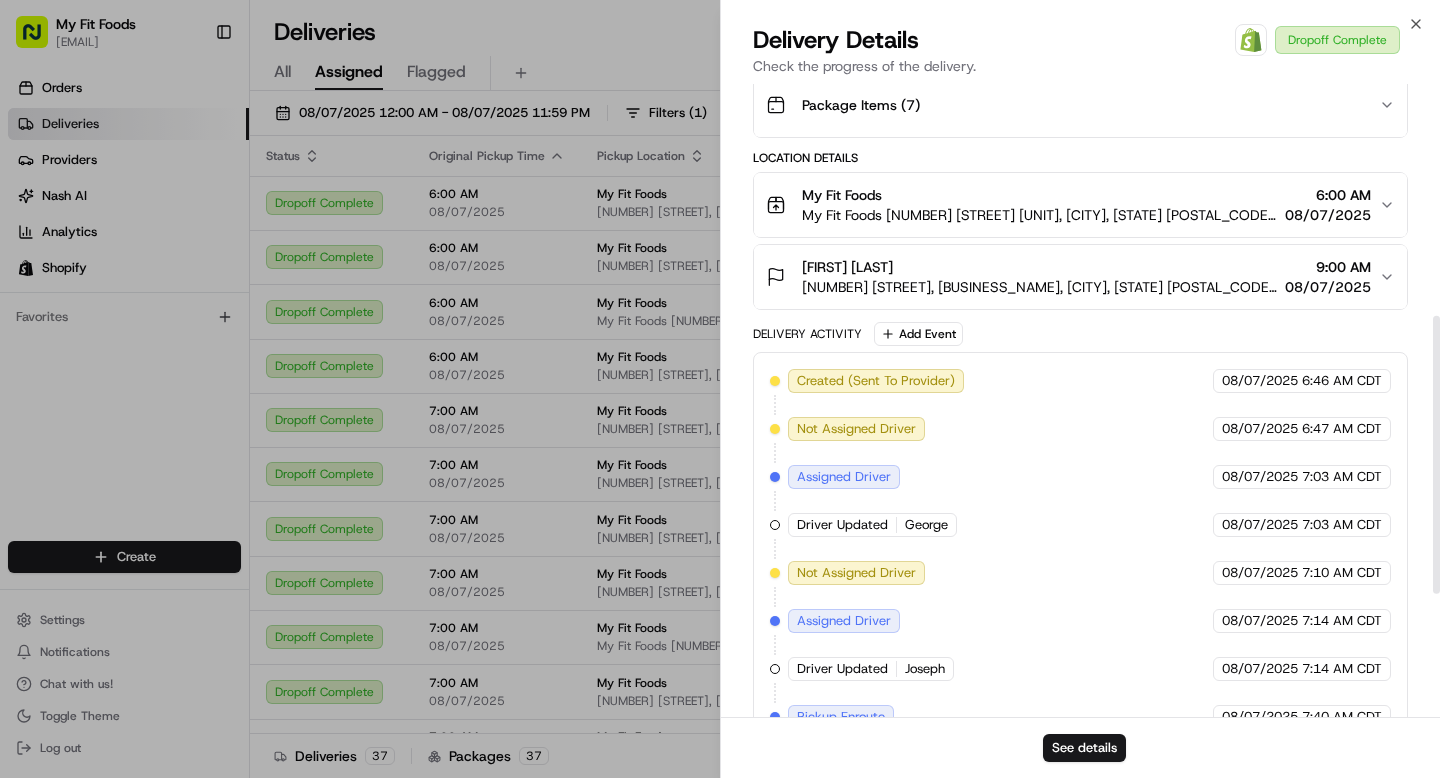 scroll, scrollTop: 809, scrollLeft: 0, axis: vertical 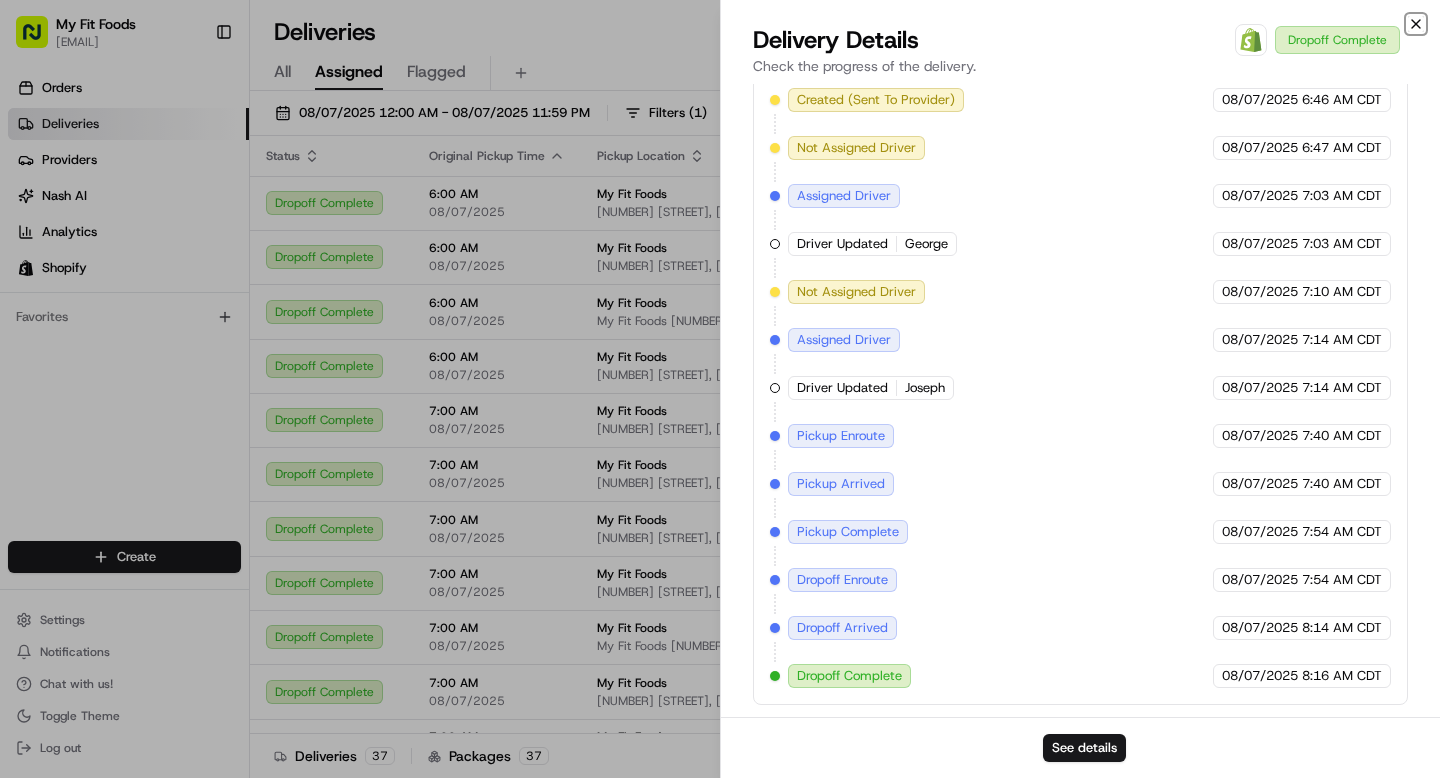 click 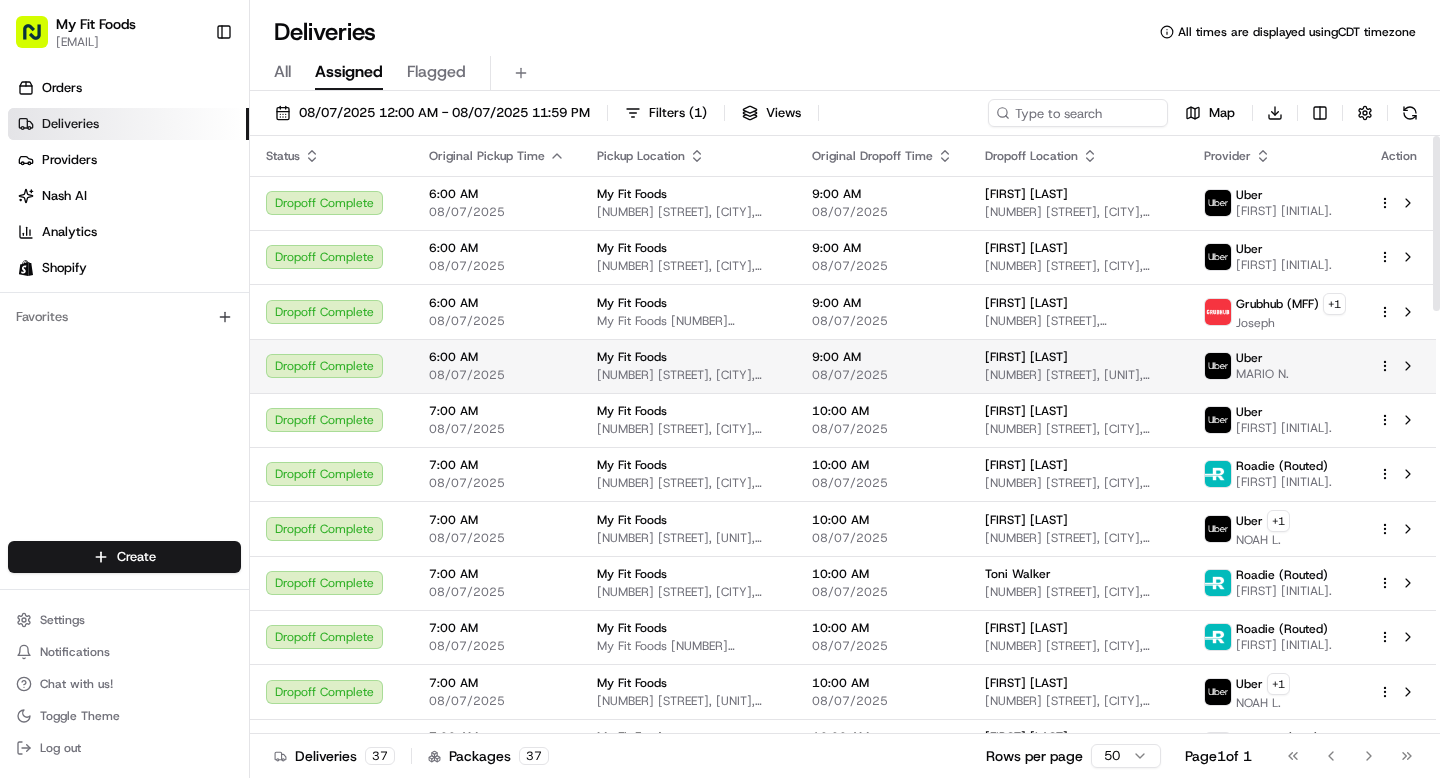 click on "Craig Breslau 802 Cleveland St, 4119, Houston, TX 77019, US" at bounding box center [1078, 366] 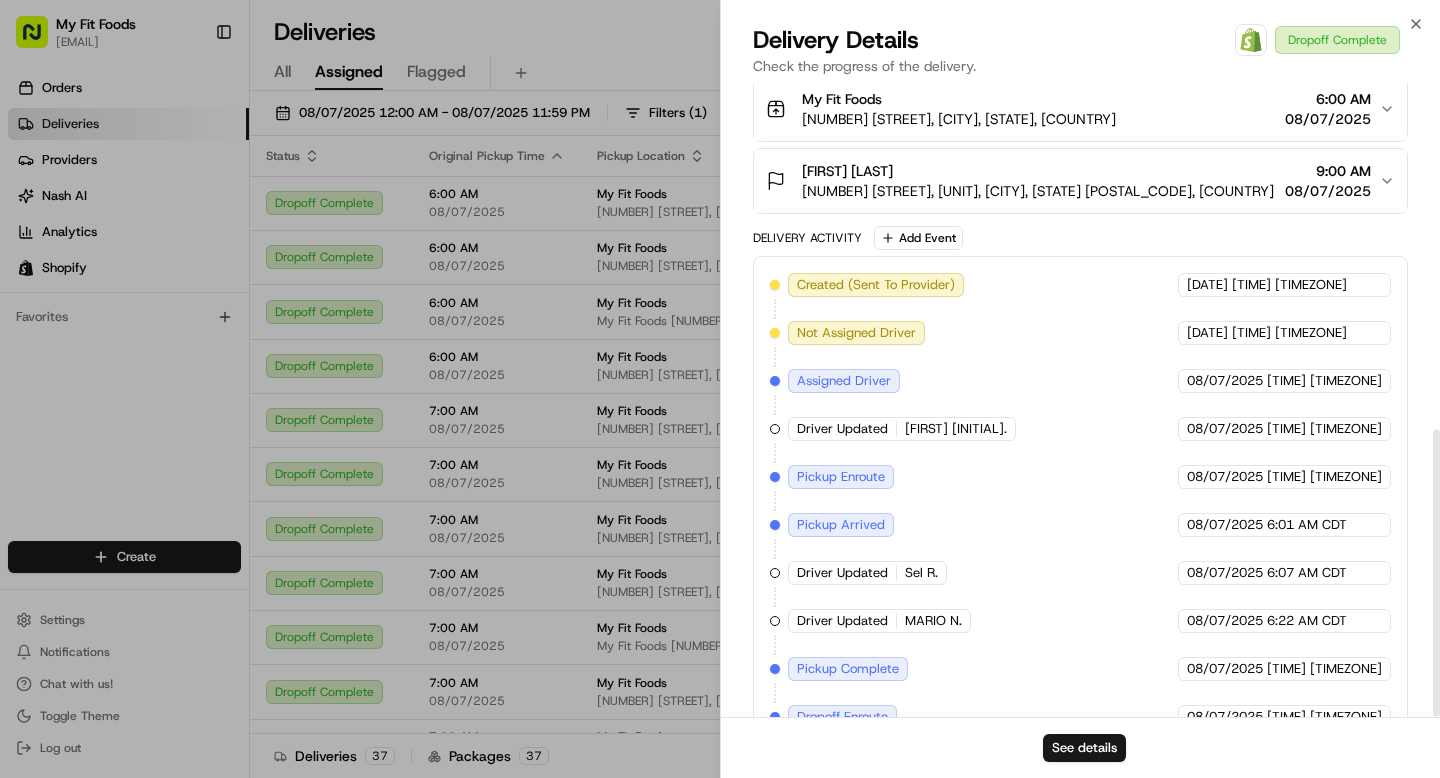scroll, scrollTop: 761, scrollLeft: 0, axis: vertical 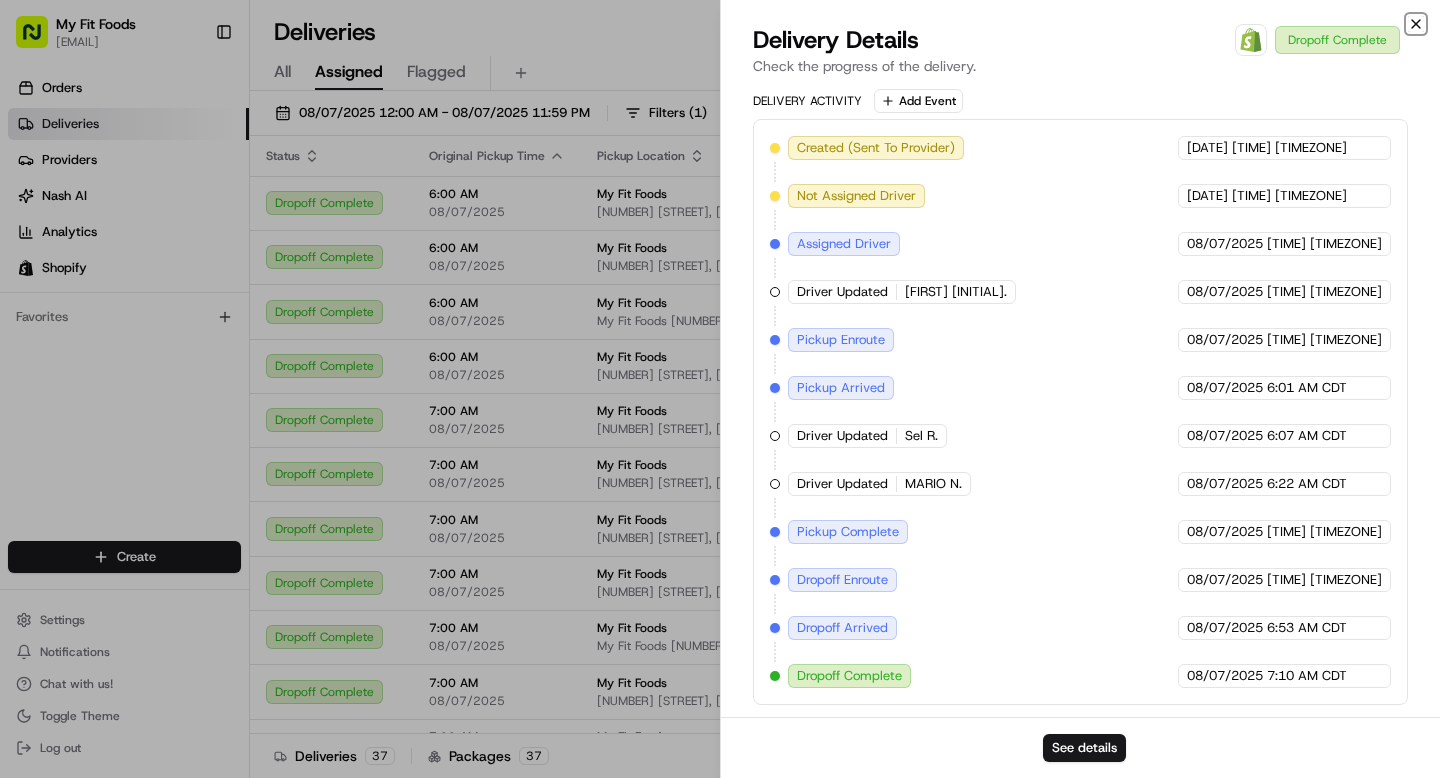 click 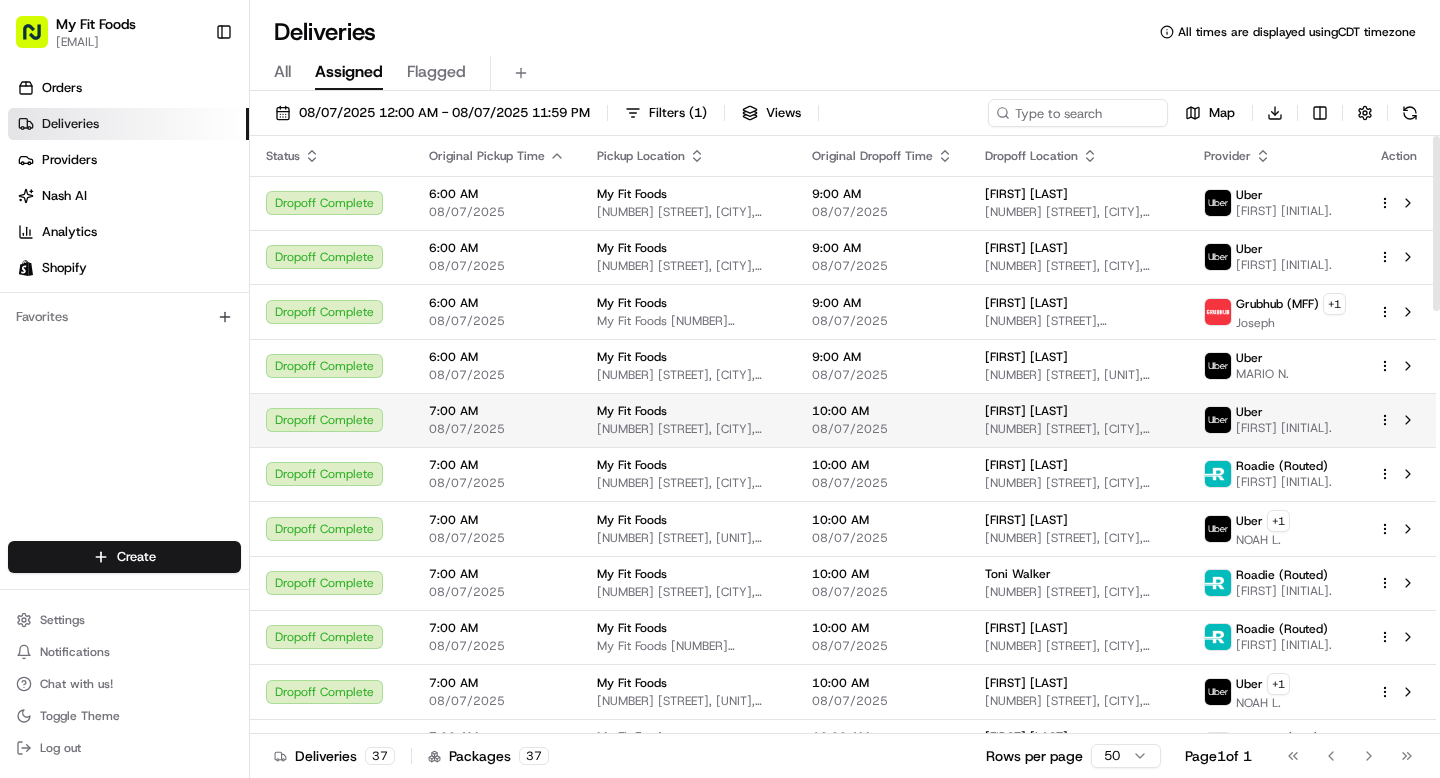 click on "[NUMBER] [STREET], [CITY], [STATE] [POSTAL_CODE], USA" at bounding box center (688, 429) 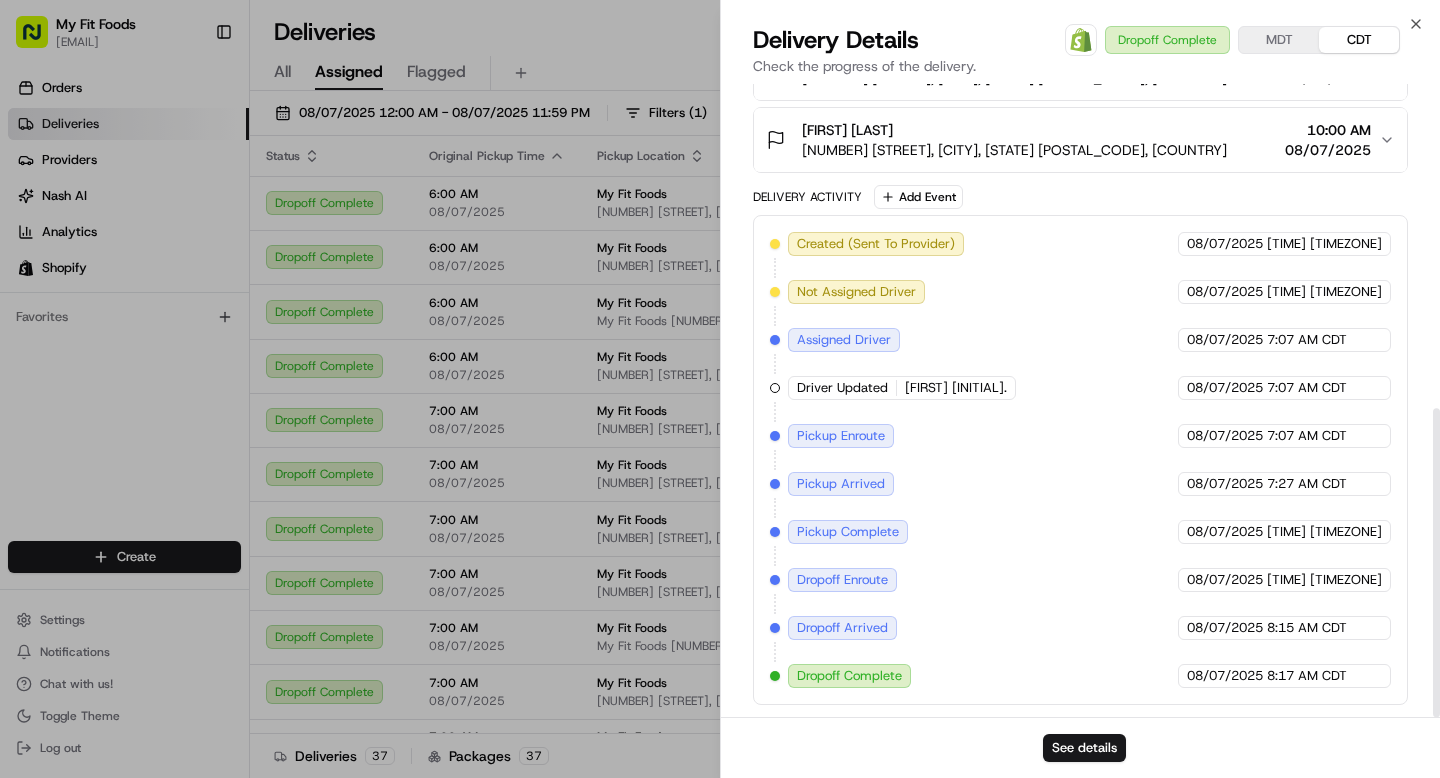 scroll, scrollTop: 664, scrollLeft: 0, axis: vertical 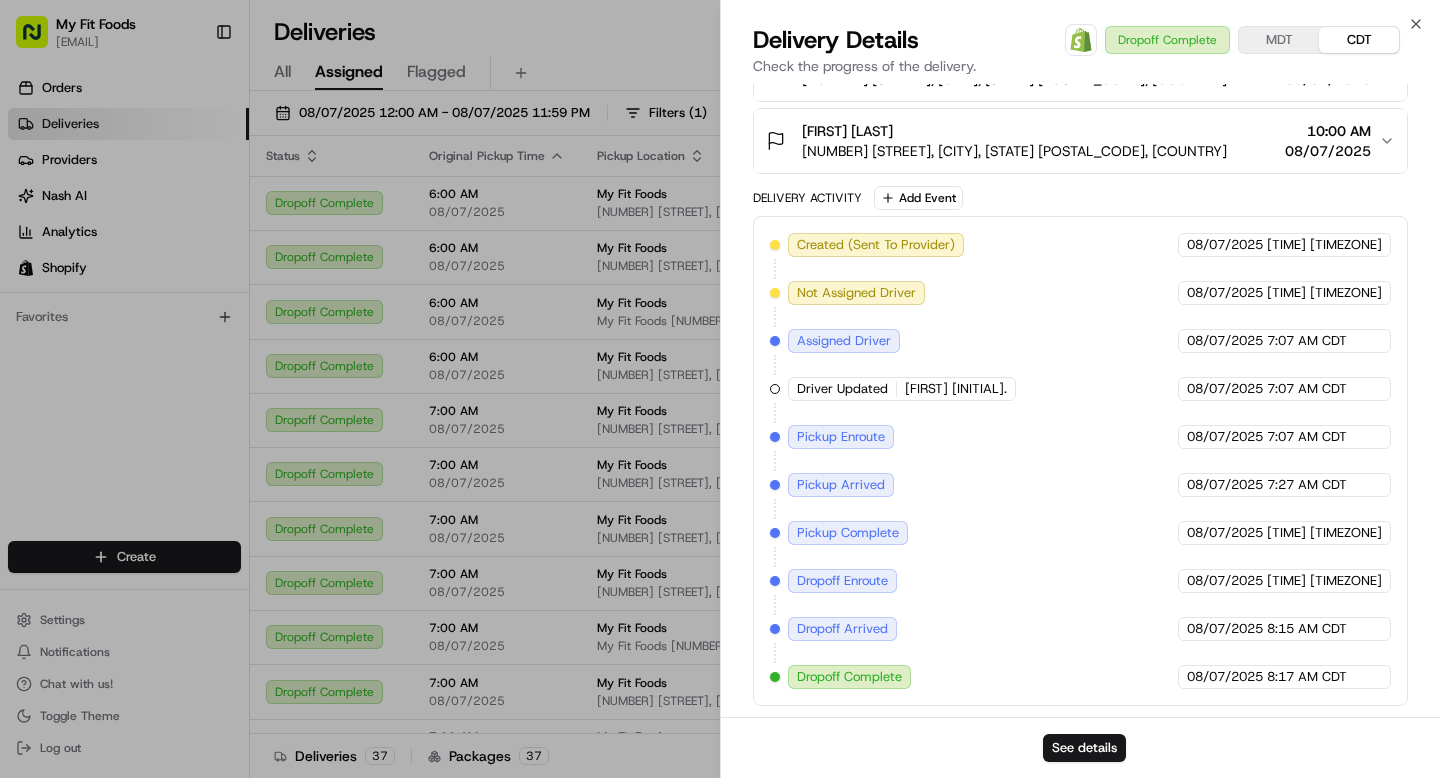 click on "Delivery Details Open Order in Shopify Dropoff Complete MDT CDT Check the progress of the delivery." at bounding box center [1080, 54] 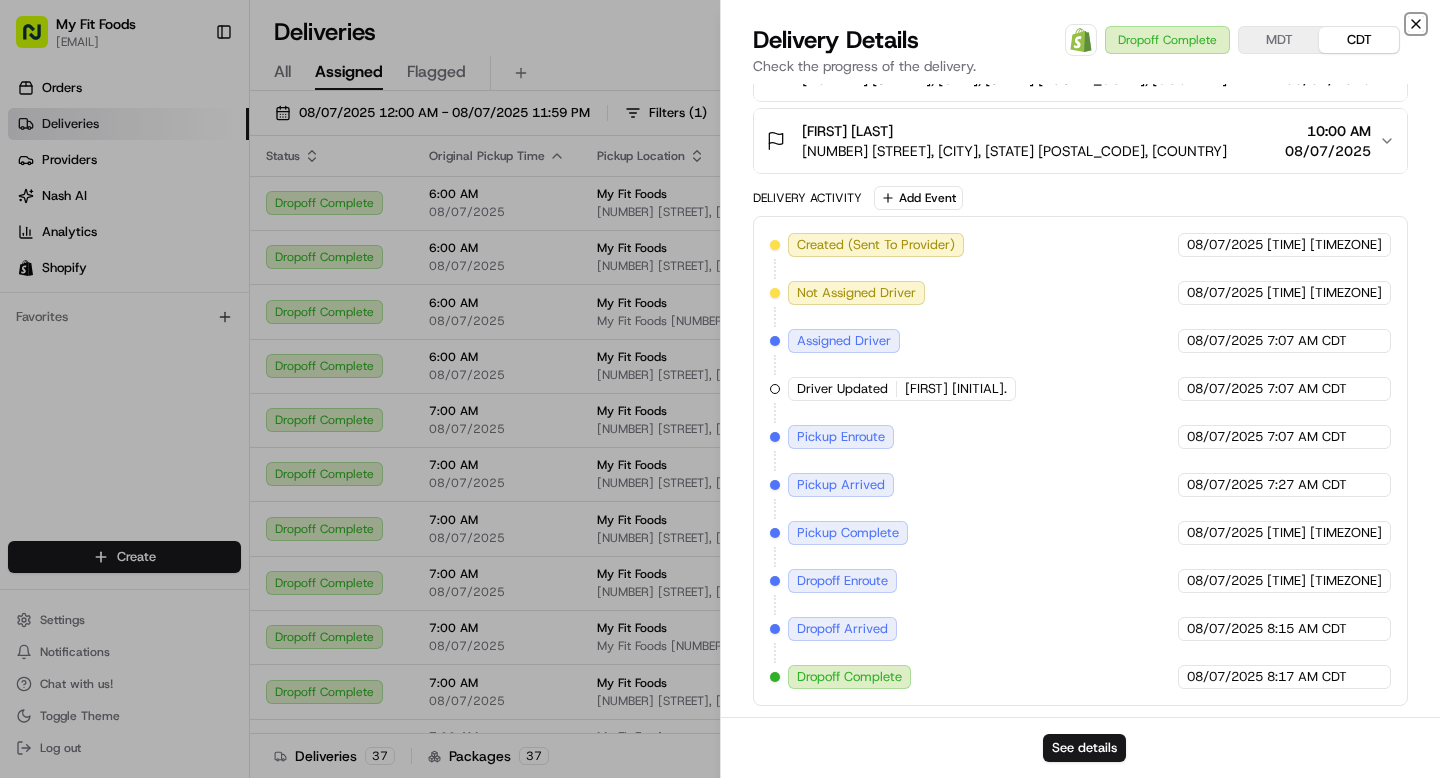 click 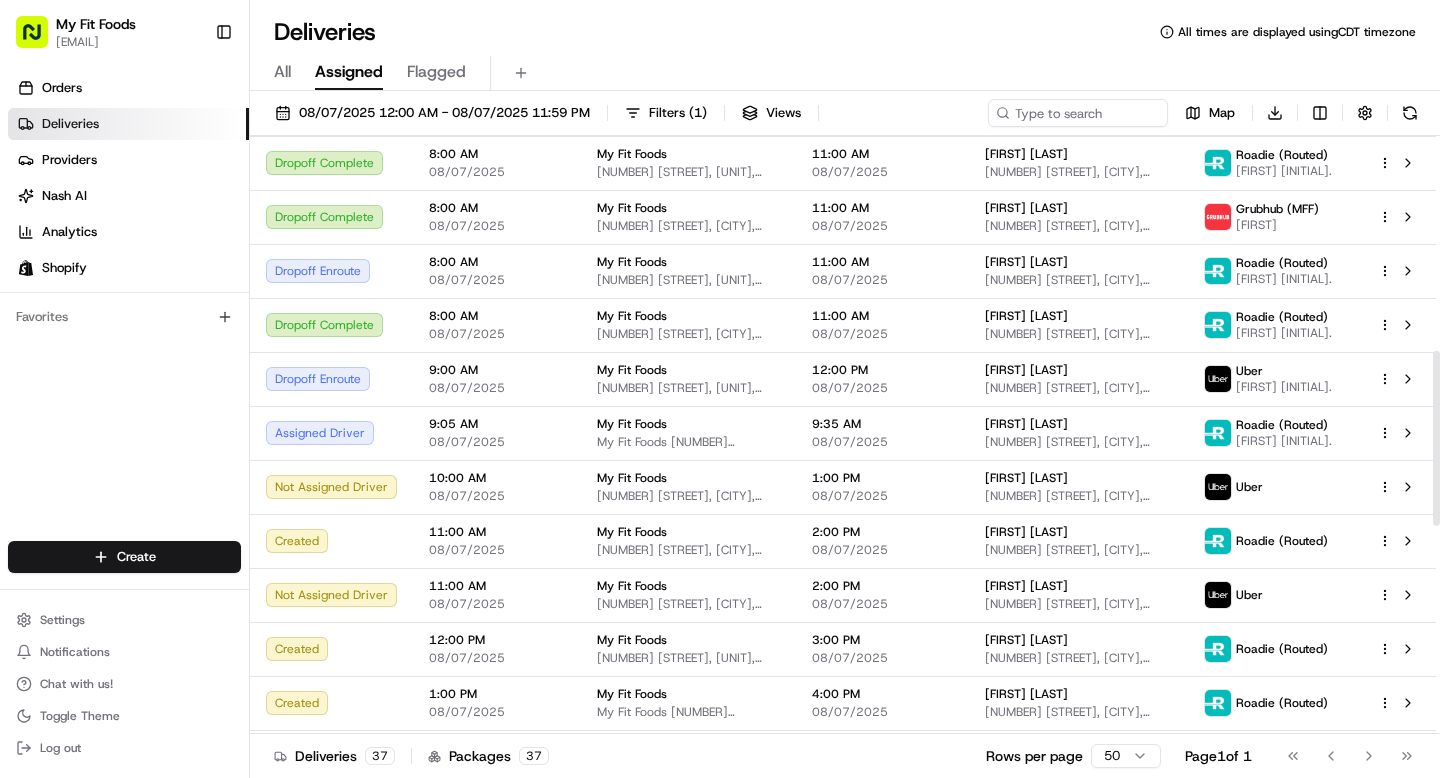 scroll, scrollTop: 1444, scrollLeft: 0, axis: vertical 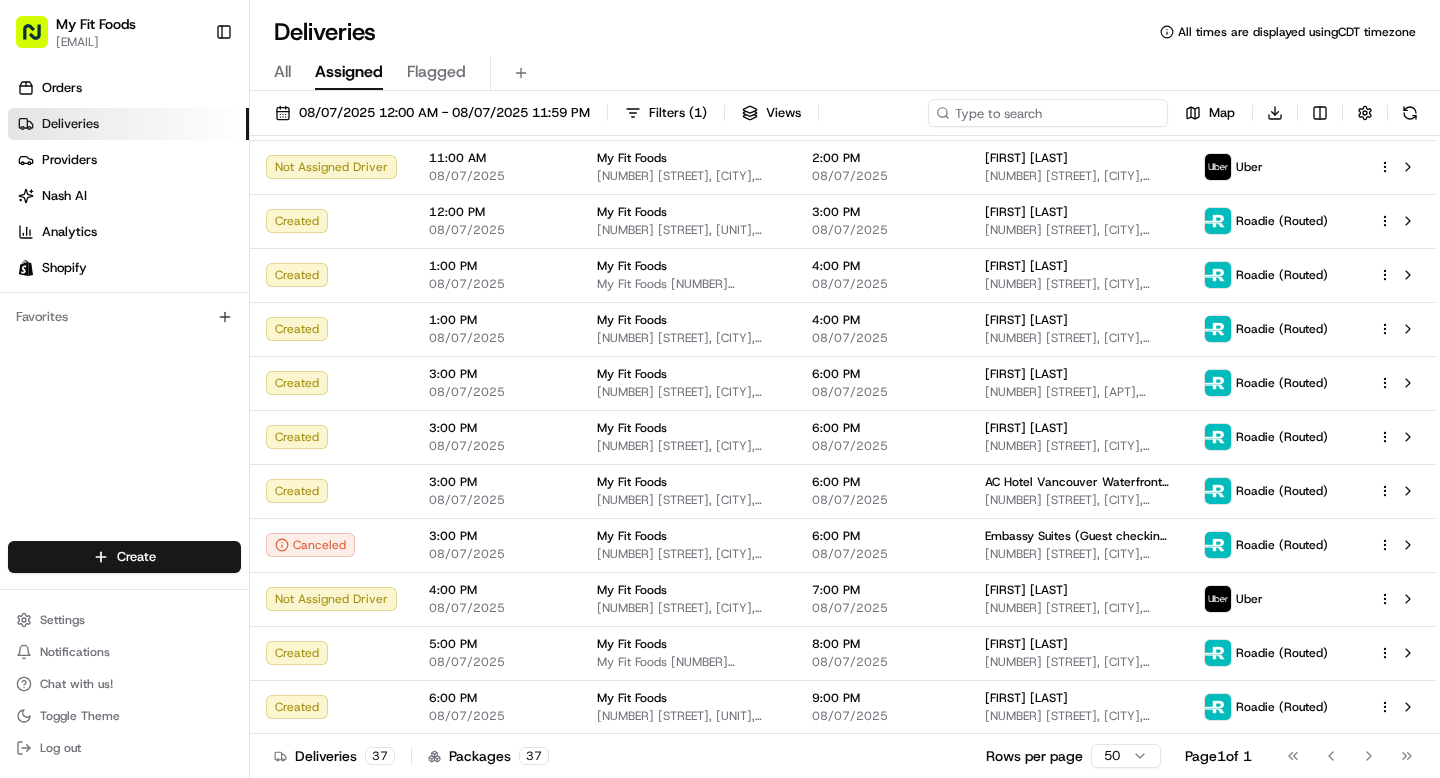 click at bounding box center (1048, 113) 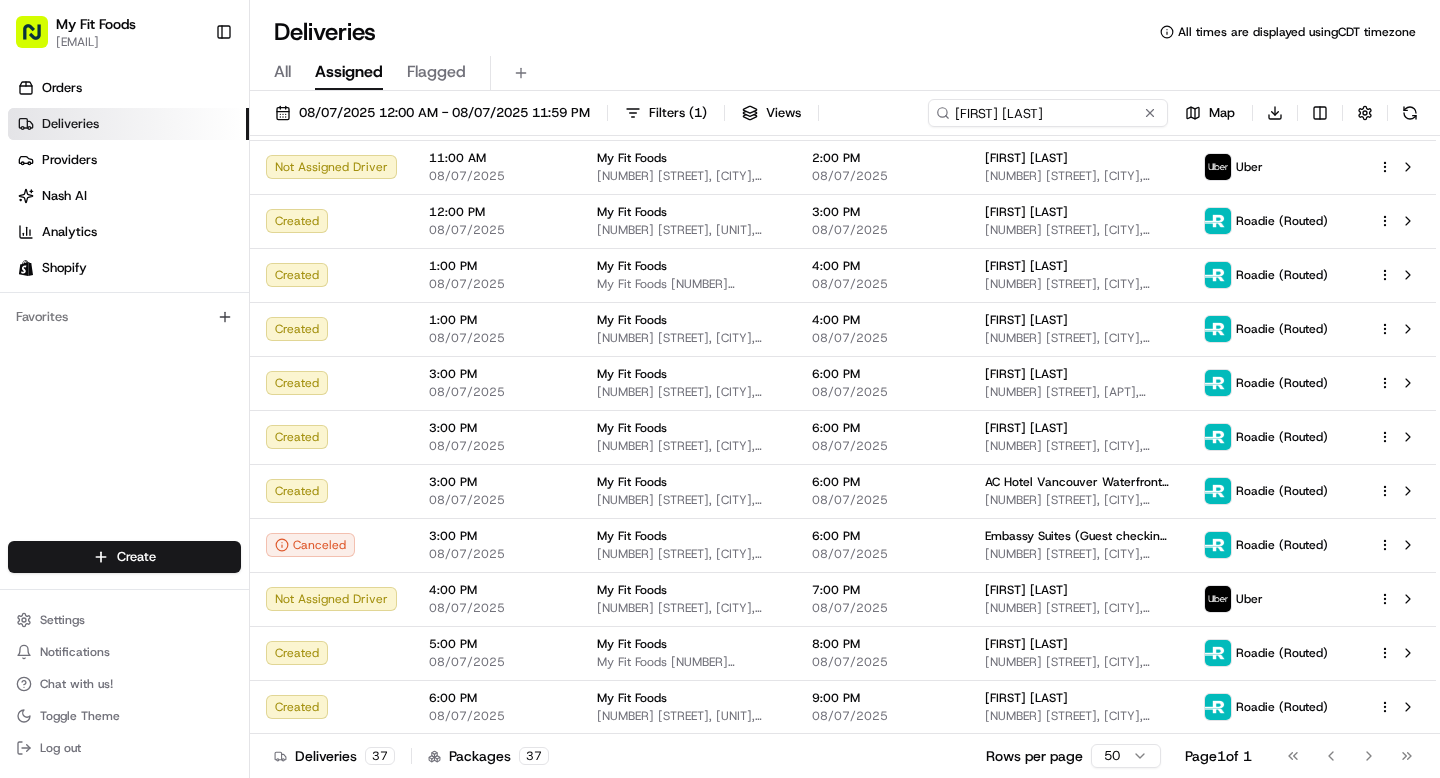 type on "[FIRST] [LAST]" 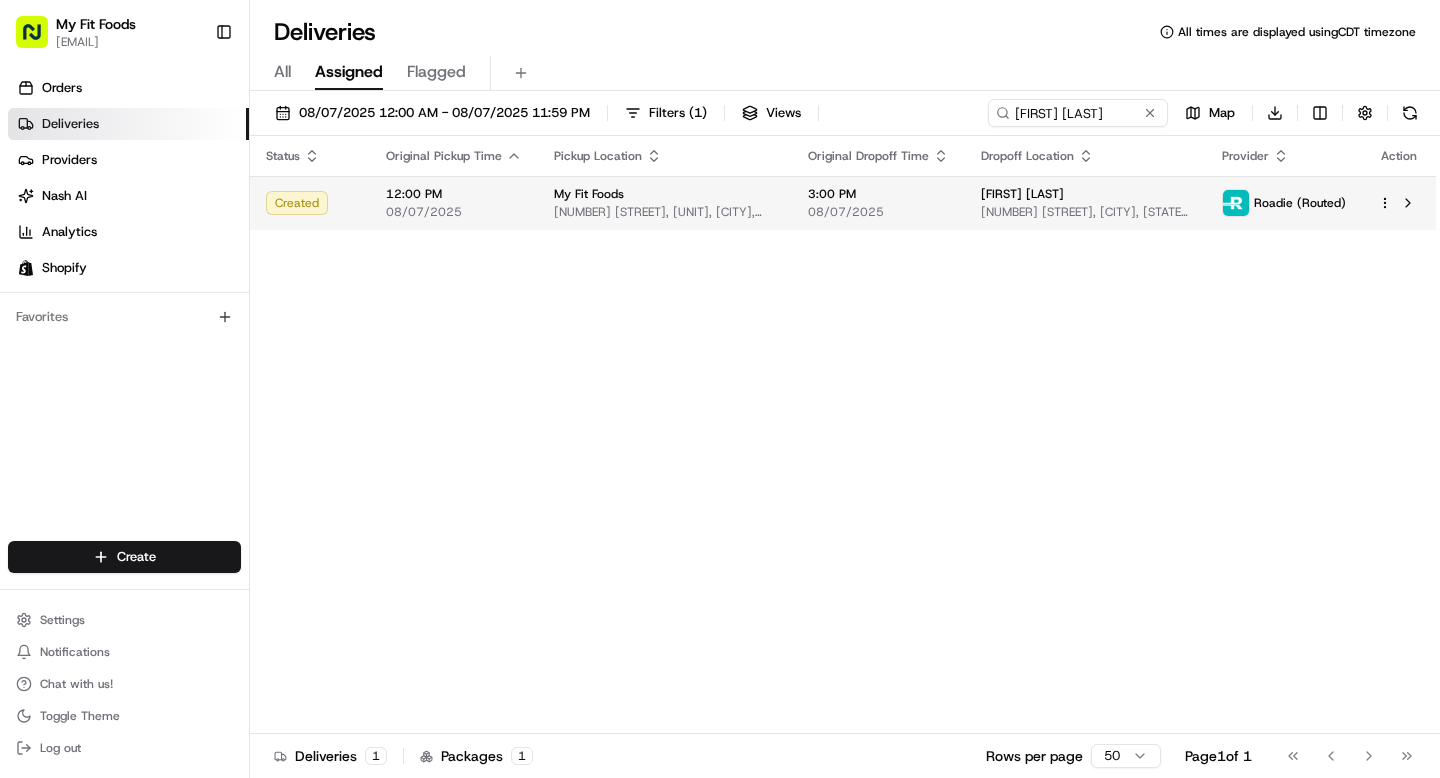 click on "My Fit Foods tyler@myfitfoods.com Toggle Sidebar Orders Deliveries Providers Nash AI Analytics Shopify Favorites Main Menu Members & Organization Organization Users Roles Preferences Customization Tracking Orchestration Automations Dispatch Strategy Optimization Strategy Locations Pickup Locations Dropoff Locations Shifts Billing Billing Refund Requests Integrations Notification Triggers Webhooks API Keys Request Logs Create Settings Notifications Chat with us! Toggle Theme Log out Deliveries All times are displayed using  CDT   timezone All Assigned Flagged 08/07/2025 12:00 AM - 08/07/2025 11:59 PM Filters ( 1 ) Views Hannah Hamilton Map Download Status Original Pickup Time Pickup Location Original Dropoff Time Dropoff Location Provider Action Created 12:00 PM 08/07/2025 My Fit Foods 4835 Meadows Rd #137, Lake Oswego, OR 97035, USA 3:00 PM 08/07/2025 Hannah Hamilton 891 E 16th St, Lafayette, OR 97127, US Roadie (Routed) Deliveries 1 Packages 1 Rows per page 50 Page  1  of   1 Go to first page" at bounding box center (720, 389) 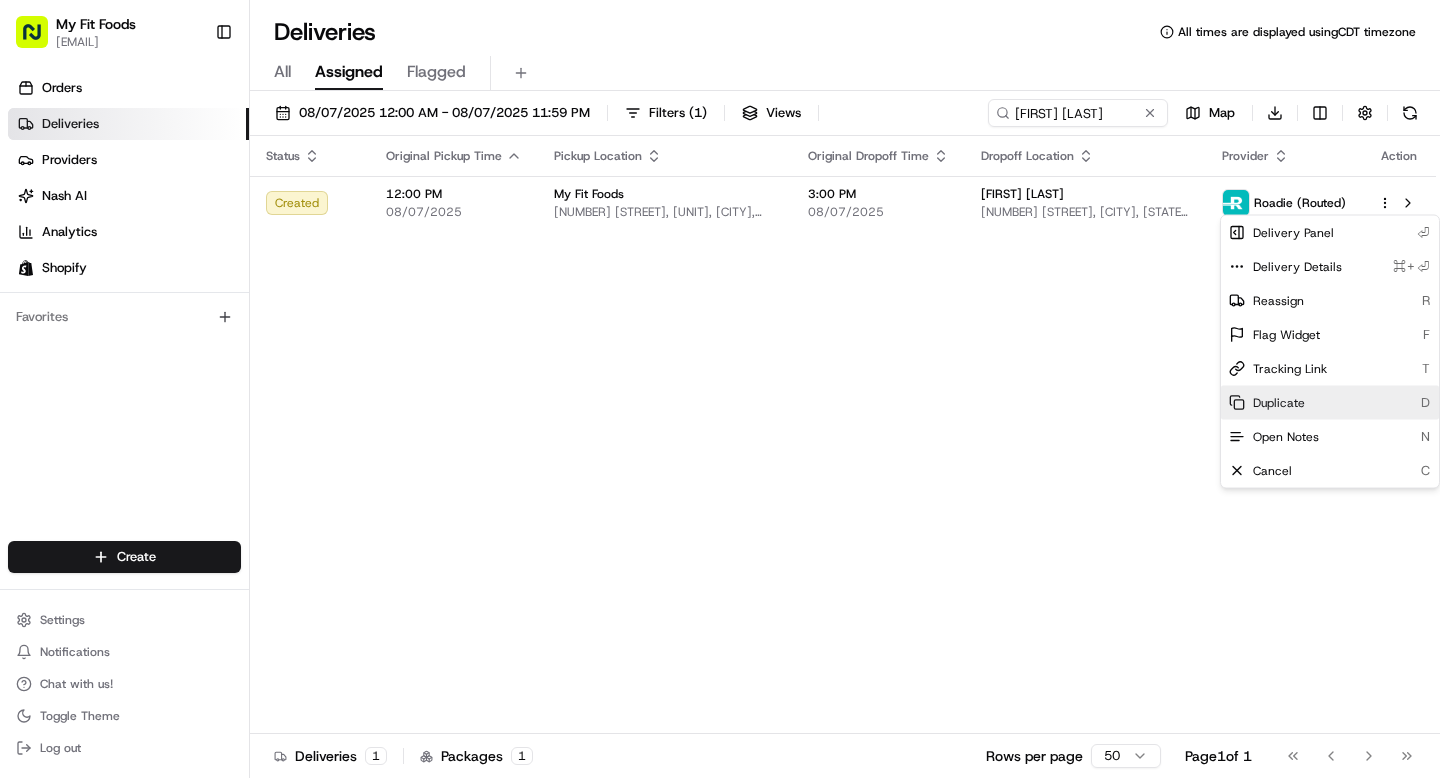click on "Duplicate" at bounding box center (1279, 403) 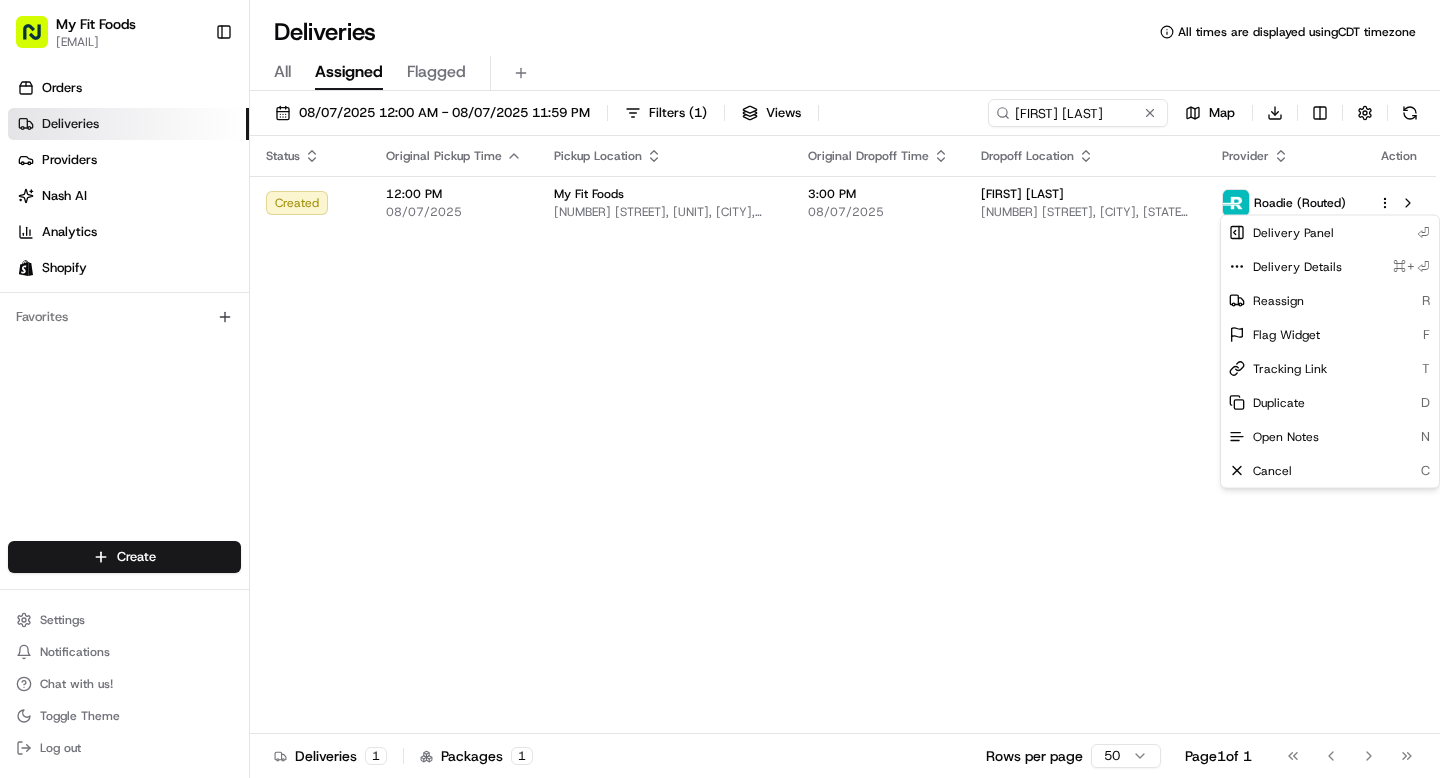 click on "My Fit Foods tyler@myfitfoods.com Toggle Sidebar Orders Deliveries Providers Nash AI Analytics Shopify Favorites Main Menu Members & Organization Organization Users Roles Preferences Customization Tracking Orchestration Automations Dispatch Strategy Optimization Strategy Locations Pickup Locations Dropoff Locations Shifts Billing Billing Refund Requests Integrations Notification Triggers Webhooks API Keys Request Logs Create Settings Notifications Chat with us! Toggle Theme Log out Deliveries All times are displayed using  CDT   timezone All Assigned Flagged 08/07/2025 12:00 AM - 08/07/2025 11:59 PM Filters ( 1 ) Views Hannah Hamilton Map Download Status Original Pickup Time Pickup Location Original Dropoff Time Dropoff Location Provider Action Created 12:00 PM 08/07/2025 My Fit Foods 4835 Meadows Rd #137, Lake Oswego, OR 97035, USA 3:00 PM 08/07/2025 Hannah Hamilton 891 E 16th St, Lafayette, OR 97127, US Roadie (Routed) Deliveries 1 Packages 1 Rows per page 50 Page  1  of   1 Go to first page" at bounding box center (720, 389) 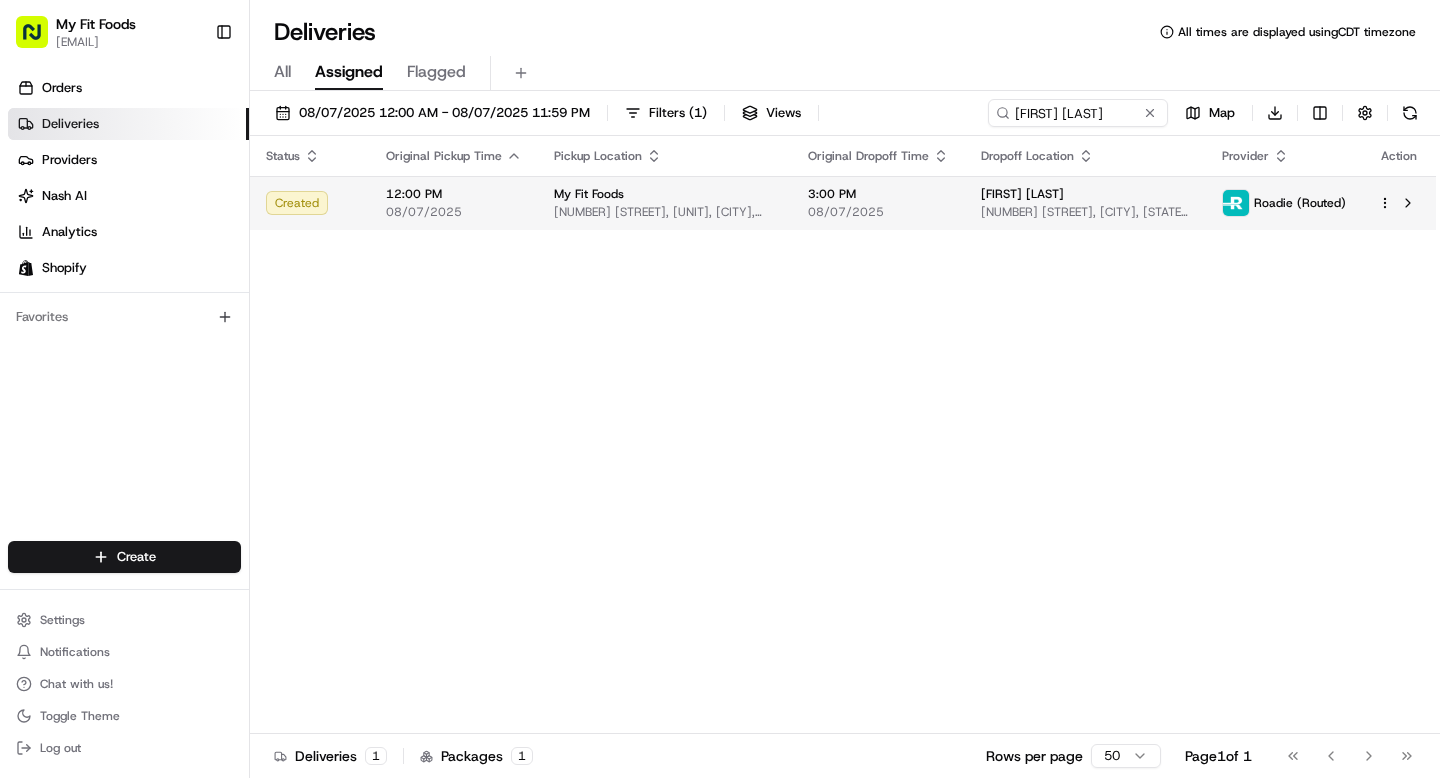 click on "My Fit Foods tyler@myfitfoods.com Toggle Sidebar Orders Deliveries Providers Nash AI Analytics Shopify Favorites Main Menu Members & Organization Organization Users Roles Preferences Customization Tracking Orchestration Automations Dispatch Strategy Optimization Strategy Locations Pickup Locations Dropoff Locations Shifts Billing Billing Refund Requests Integrations Notification Triggers Webhooks API Keys Request Logs Create Settings Notifications Chat with us! Toggle Theme Log out Deliveries All times are displayed using  CDT   timezone All Assigned Flagged 08/07/2025 12:00 AM - 08/07/2025 11:59 PM Filters ( 1 ) Views Hannah Hamilton Map Download Status Original Pickup Time Pickup Location Original Dropoff Time Dropoff Location Provider Action Created 12:00 PM 08/07/2025 My Fit Foods 4835 Meadows Rd #137, Lake Oswego, OR 97035, USA 3:00 PM 08/07/2025 Hannah Hamilton 891 E 16th St, Lafayette, OR 97127, US Roadie (Routed) Deliveries 1 Packages 1 Rows per page 50 Page  1  of   1 Go to first page" at bounding box center (720, 389) 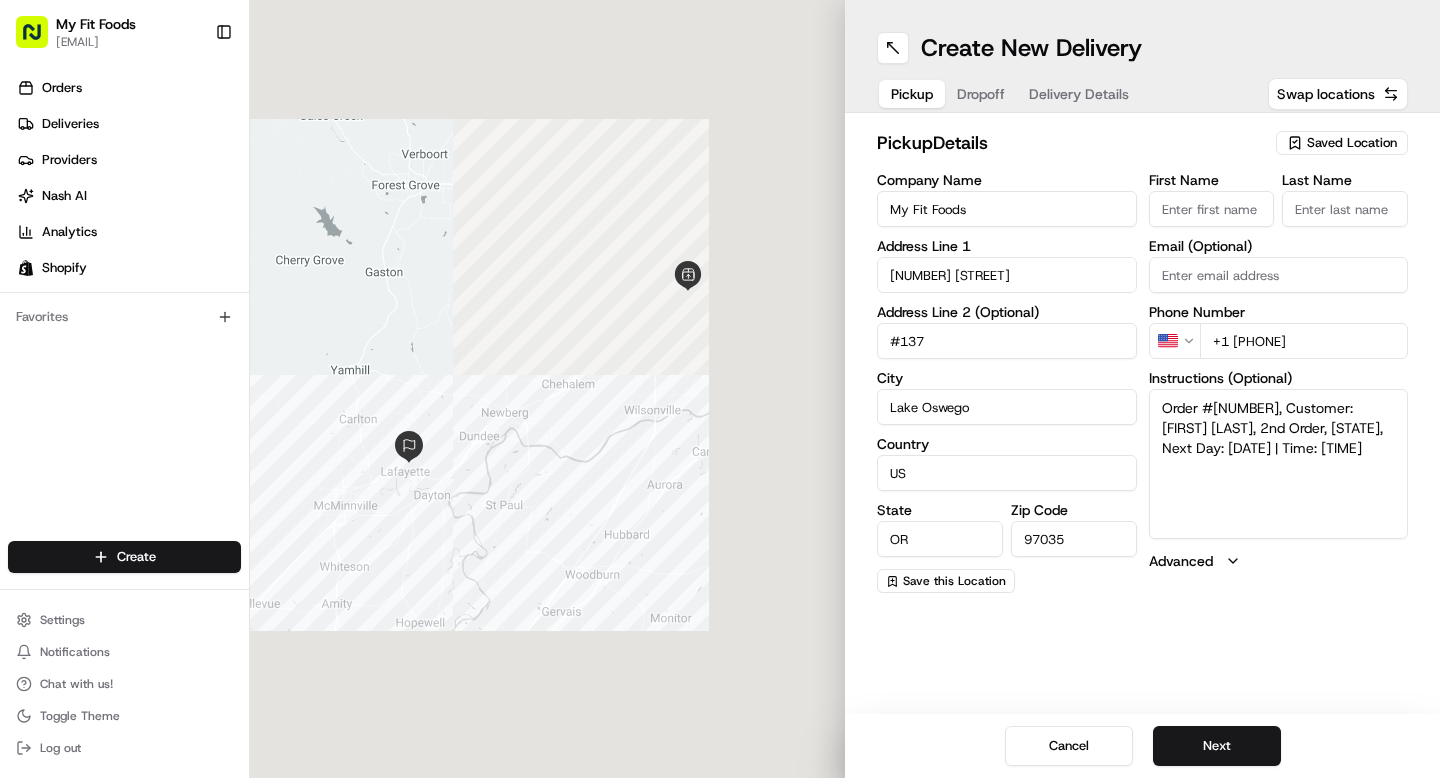 scroll, scrollTop: 0, scrollLeft: 0, axis: both 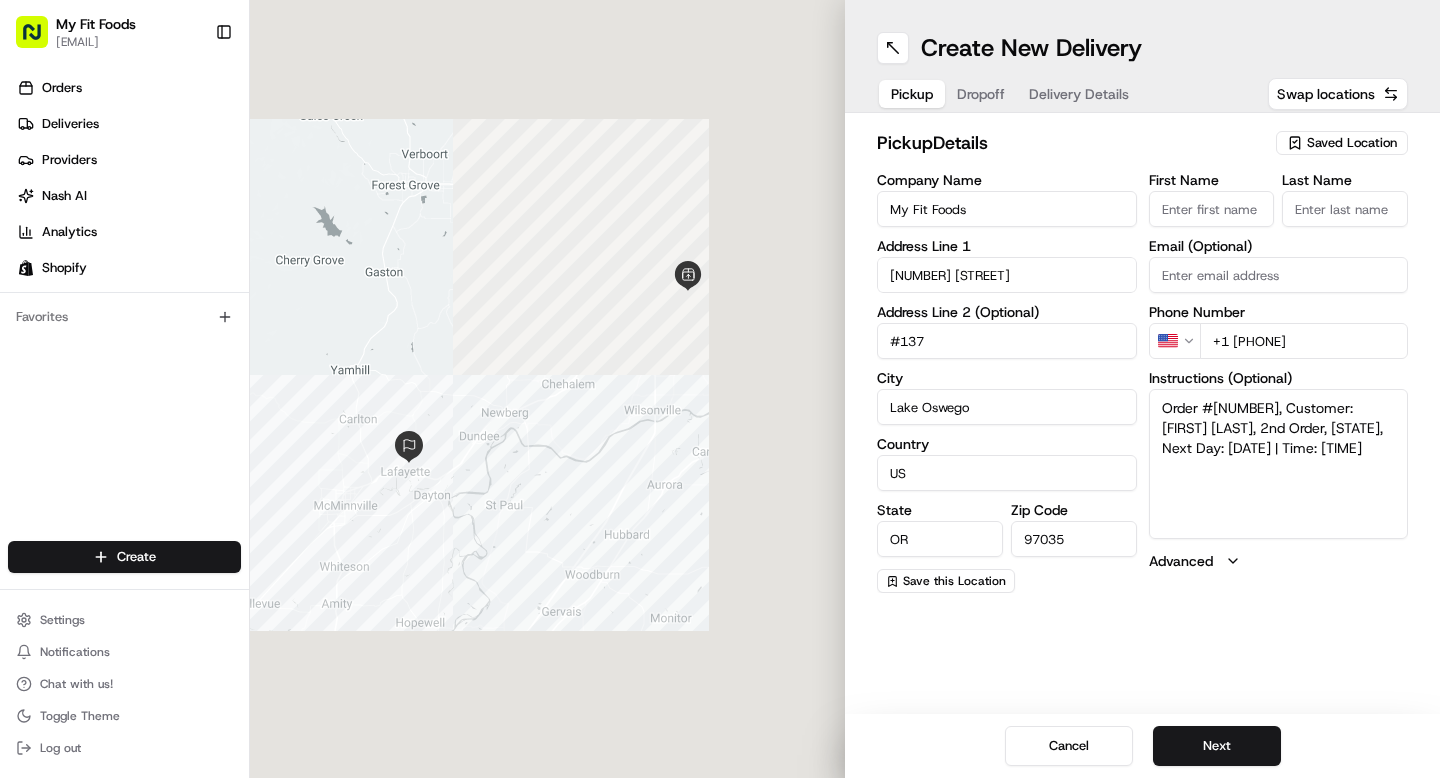 click on "Delivery Details" at bounding box center (1079, 94) 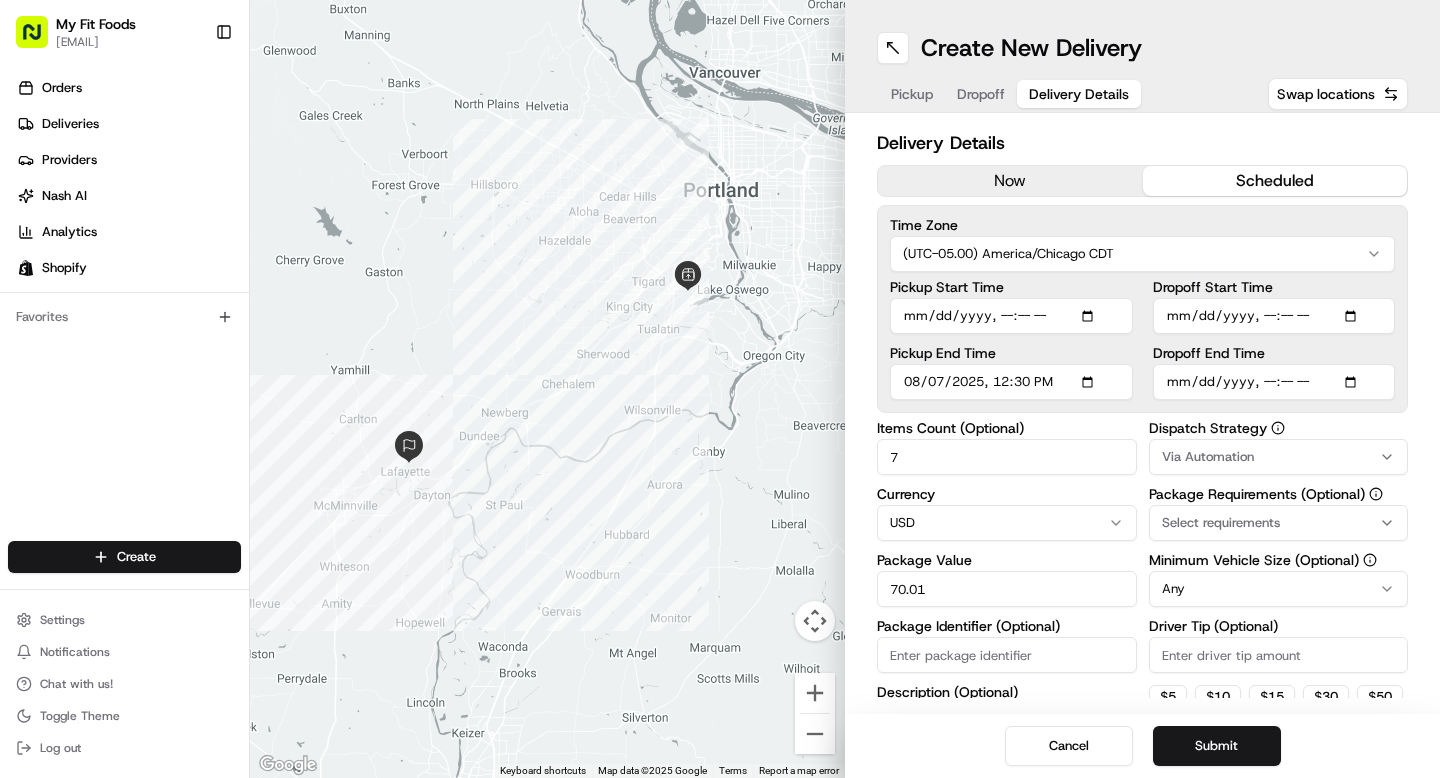 click on "Dropoff" at bounding box center (981, 94) 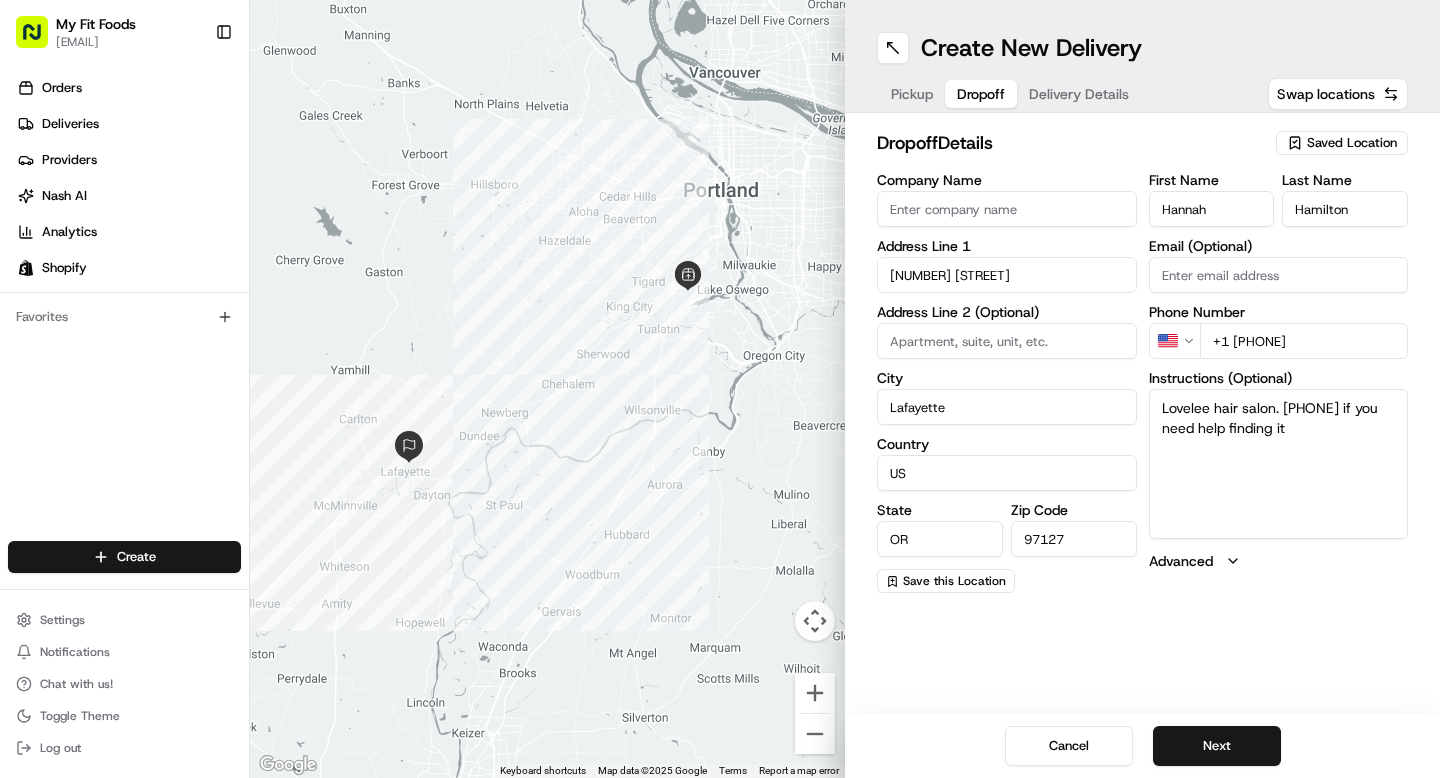 click on "891 E 16th St" at bounding box center [1007, 275] 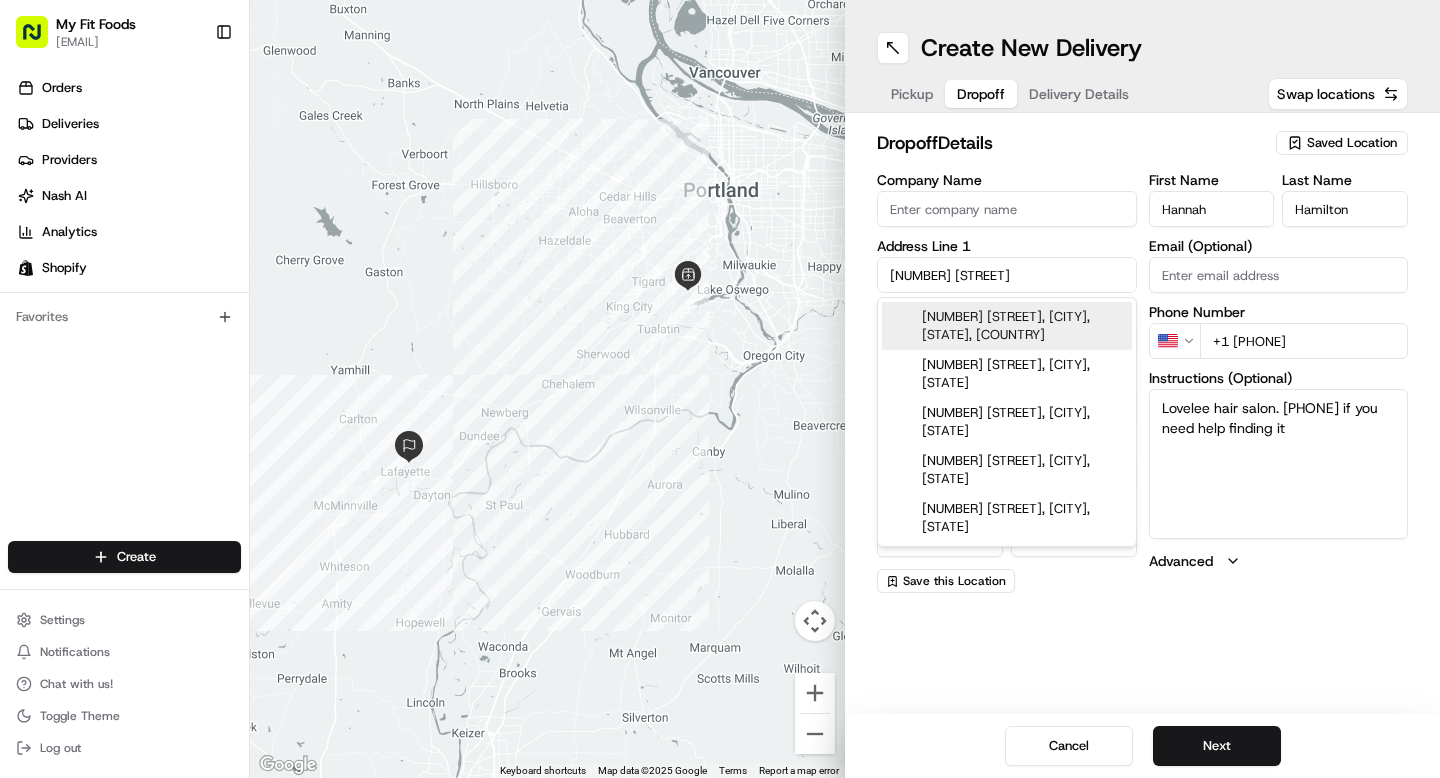 click on "891 E 16th St" at bounding box center (1007, 275) 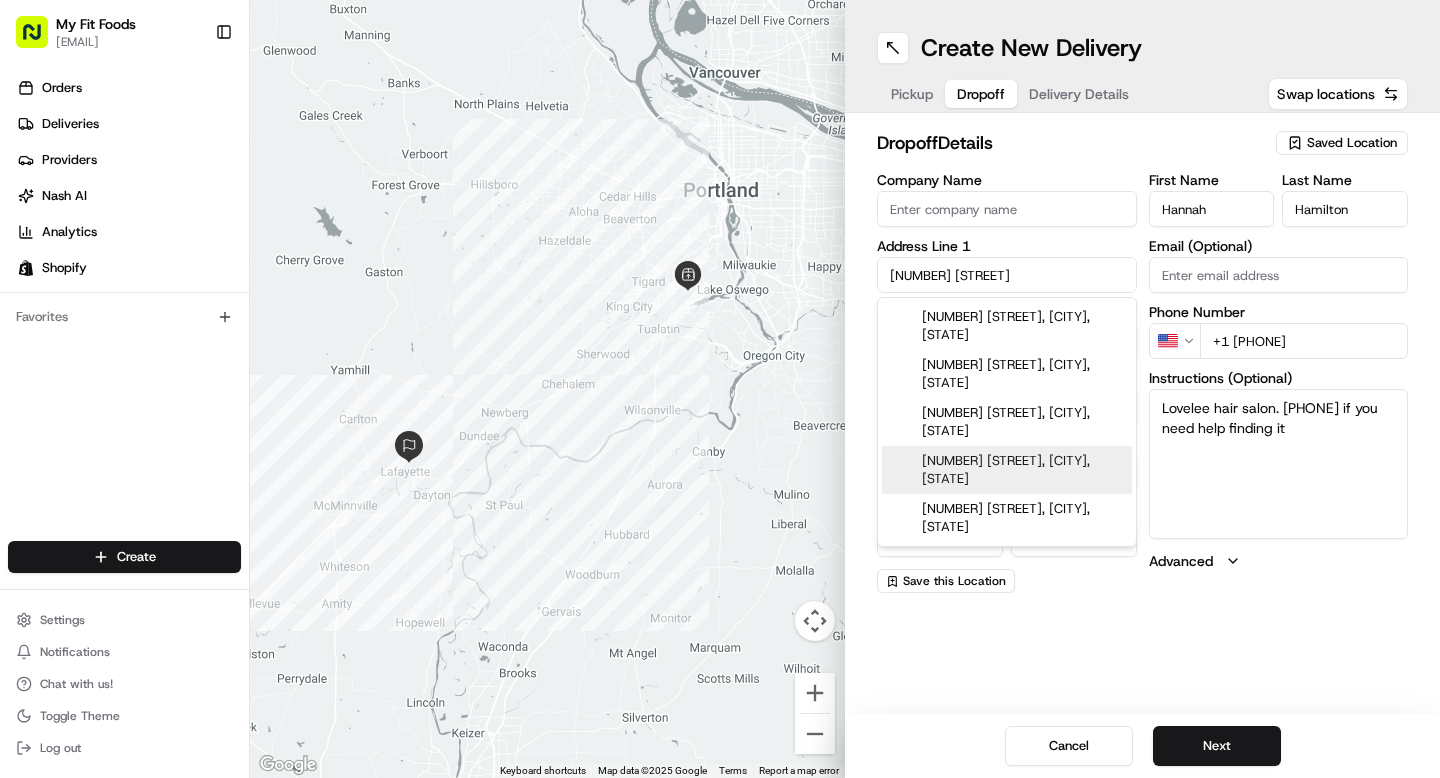 type on "115 S Washington St" 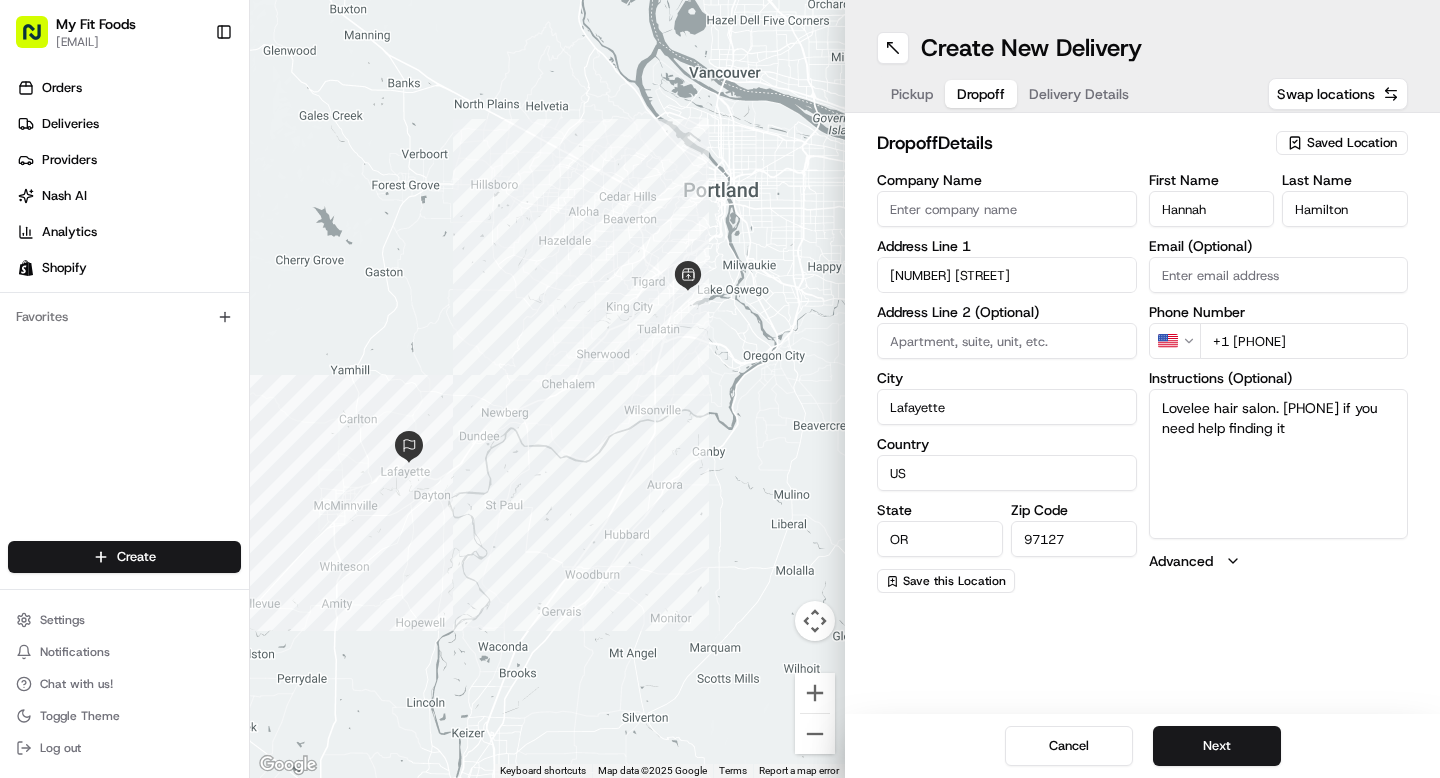 click on "Lafayette" at bounding box center [1007, 407] 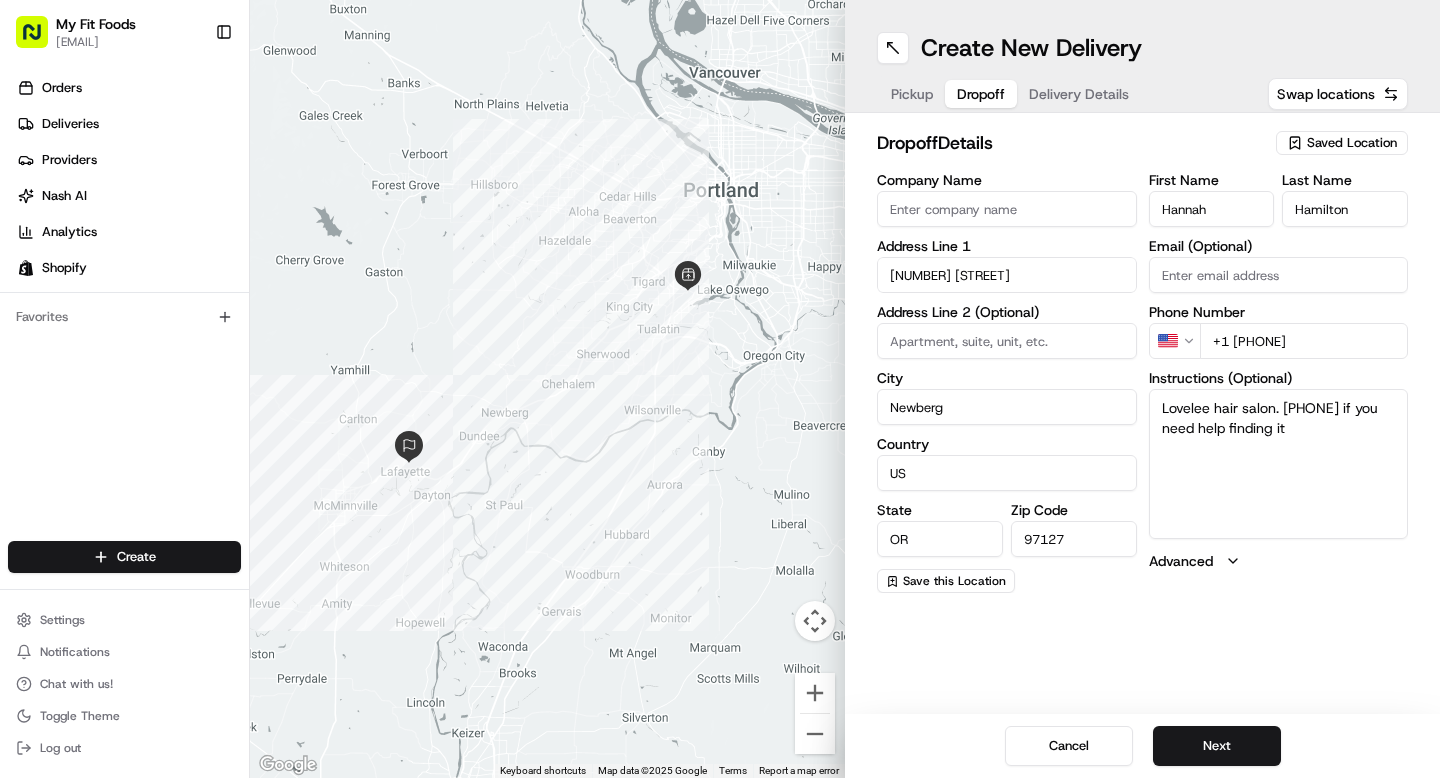 type on "Newberg" 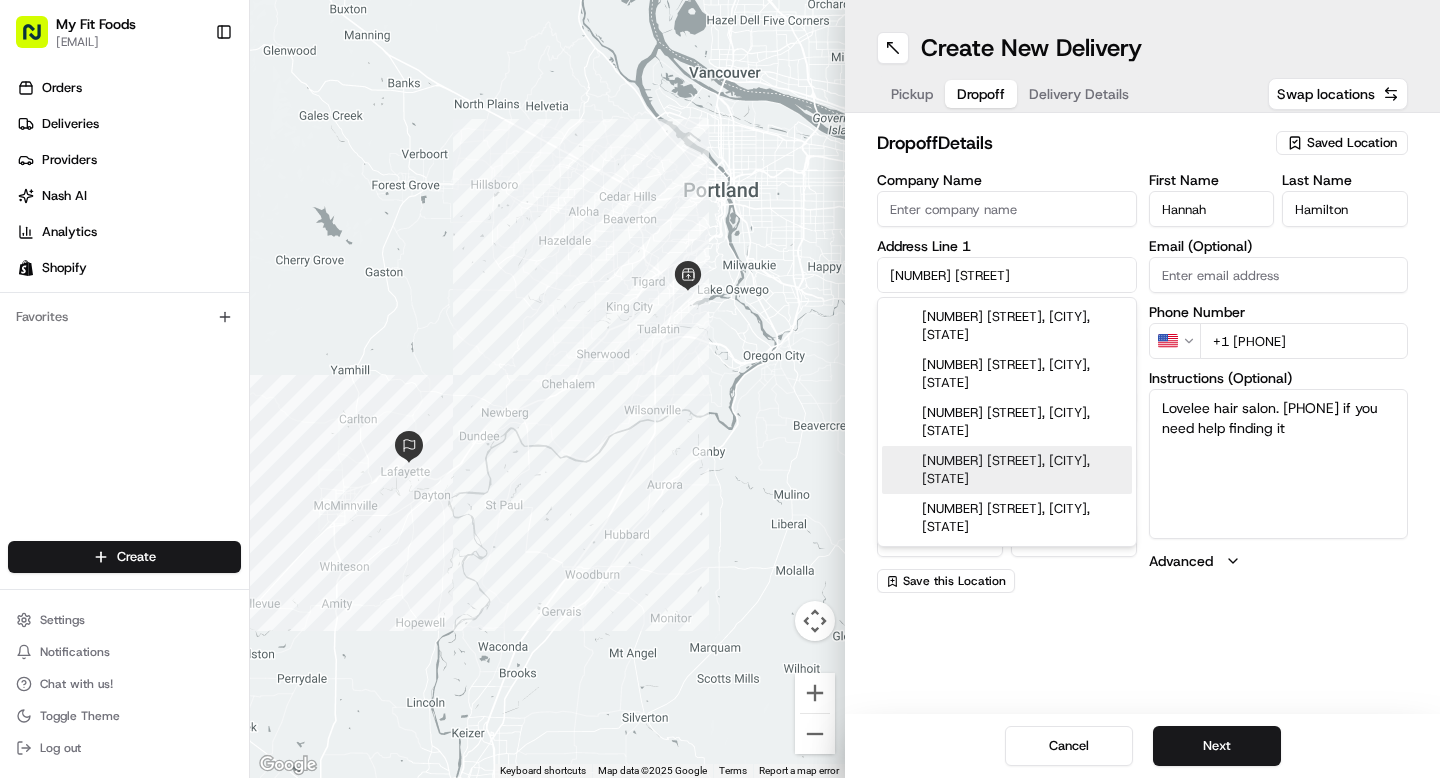 click on "115 S Washington St" at bounding box center [1007, 275] 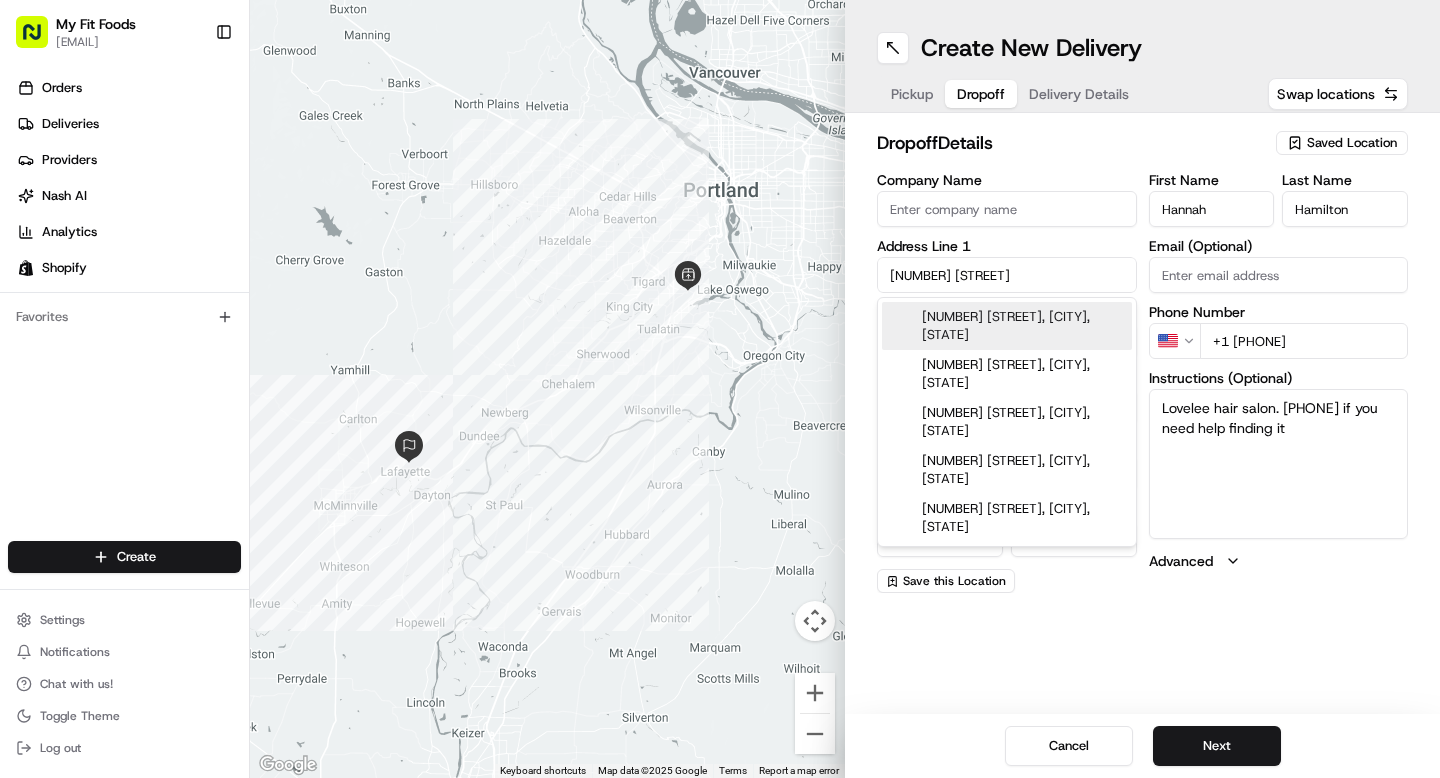 click on "First Name Hannah Last Name Hamilton Email (Optional) Phone Number US +1 503 438 8859 Instructions (Optional) Lovelee hair salon. 503-438-8859 if you need help finding it Advanced" at bounding box center [1279, 383] 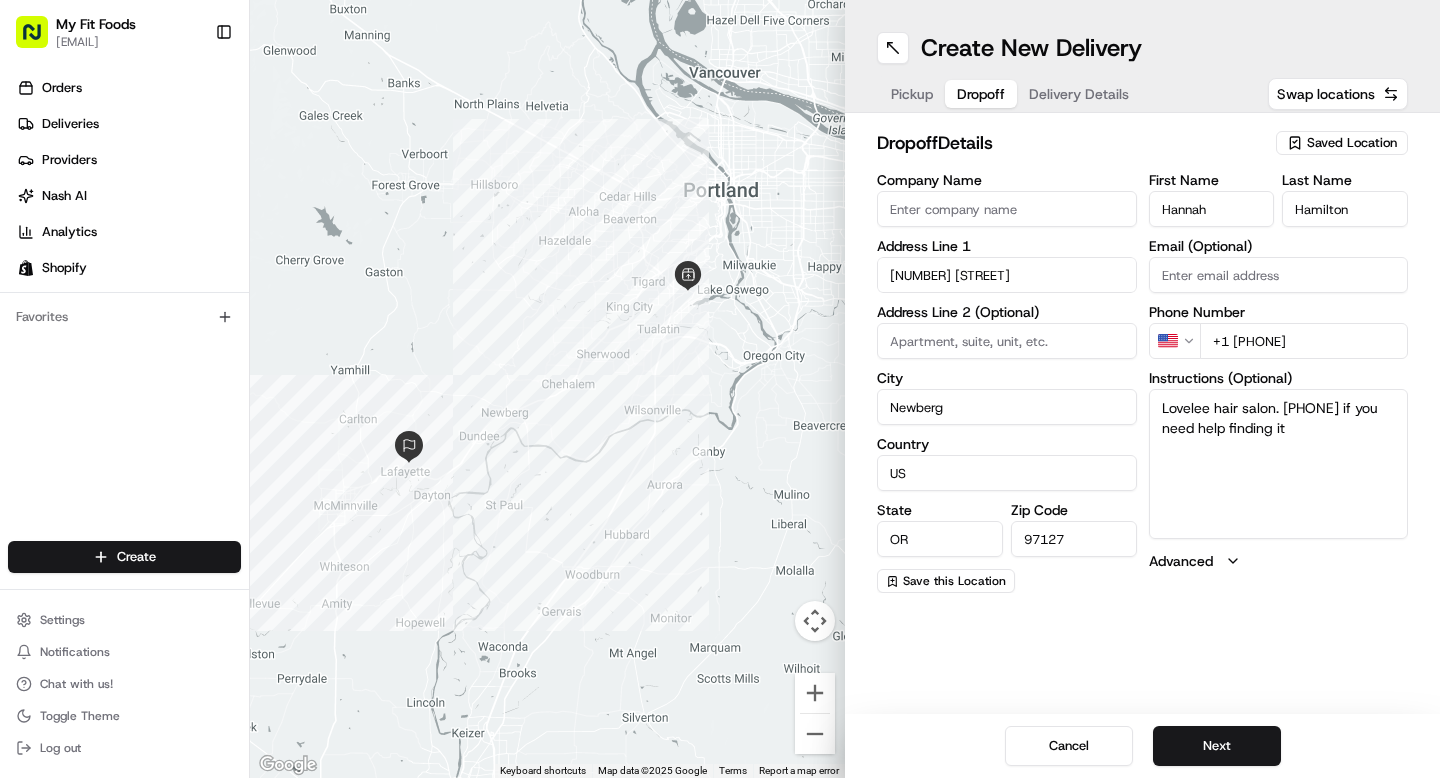 click on "Company Name" at bounding box center (1007, 209) 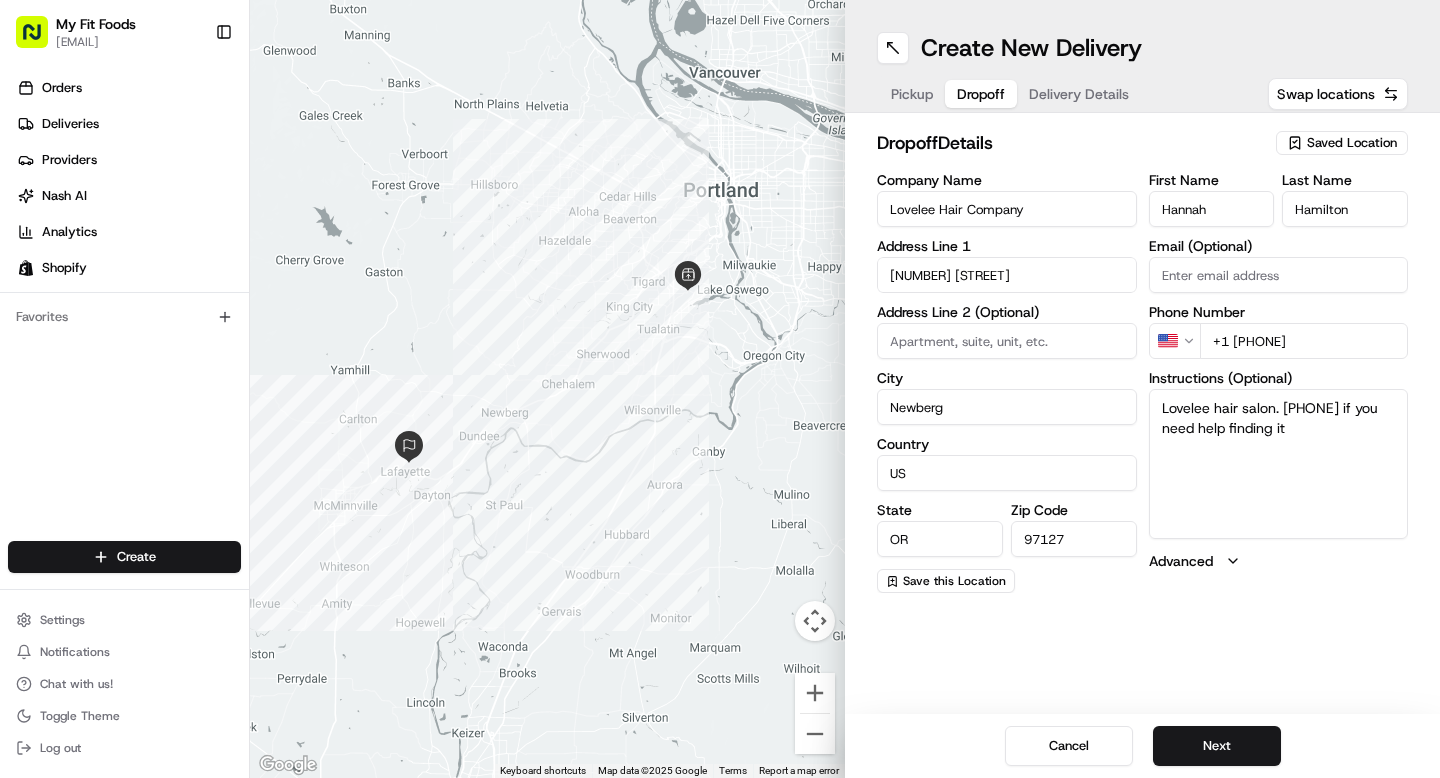 type on "Lovelee Hair Company" 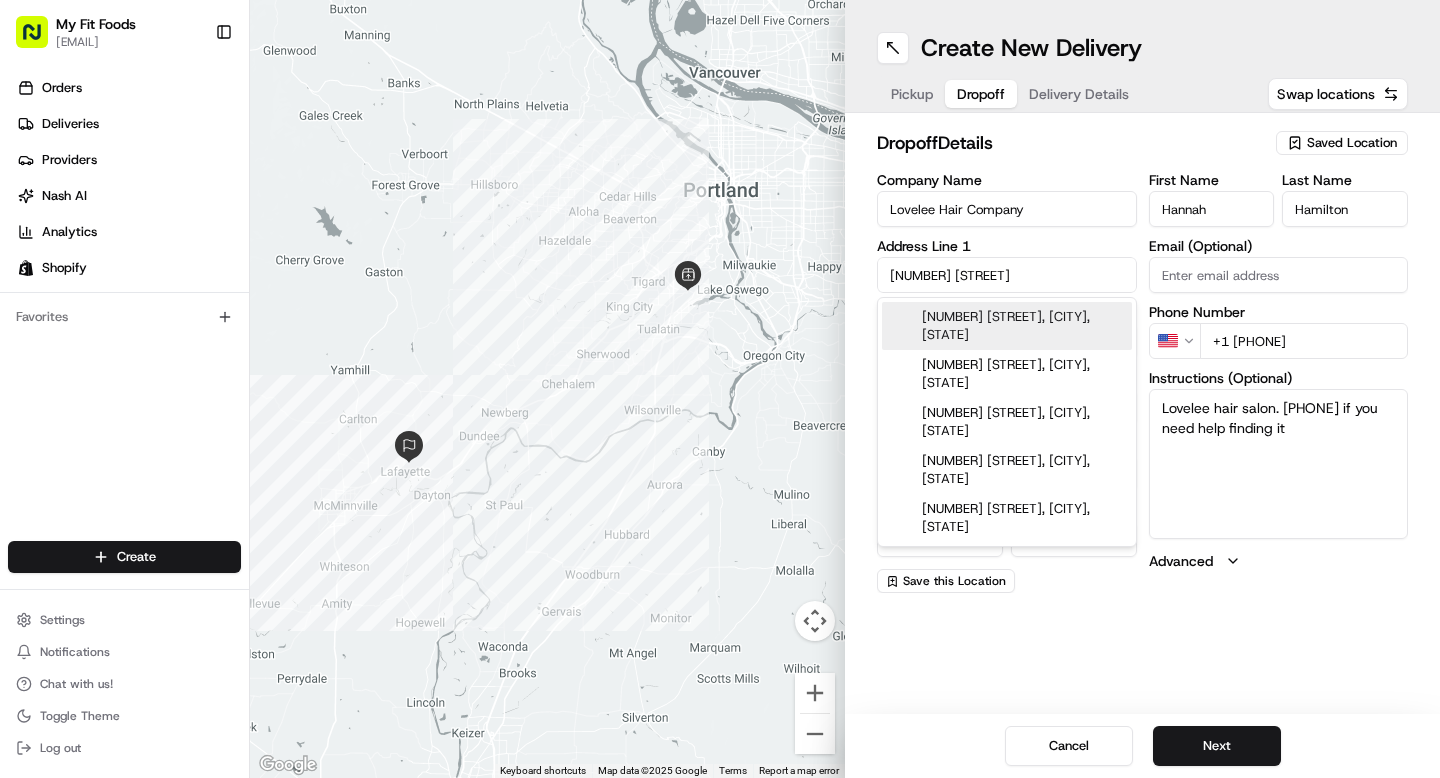 click on "115 S Washington St" at bounding box center [1007, 275] 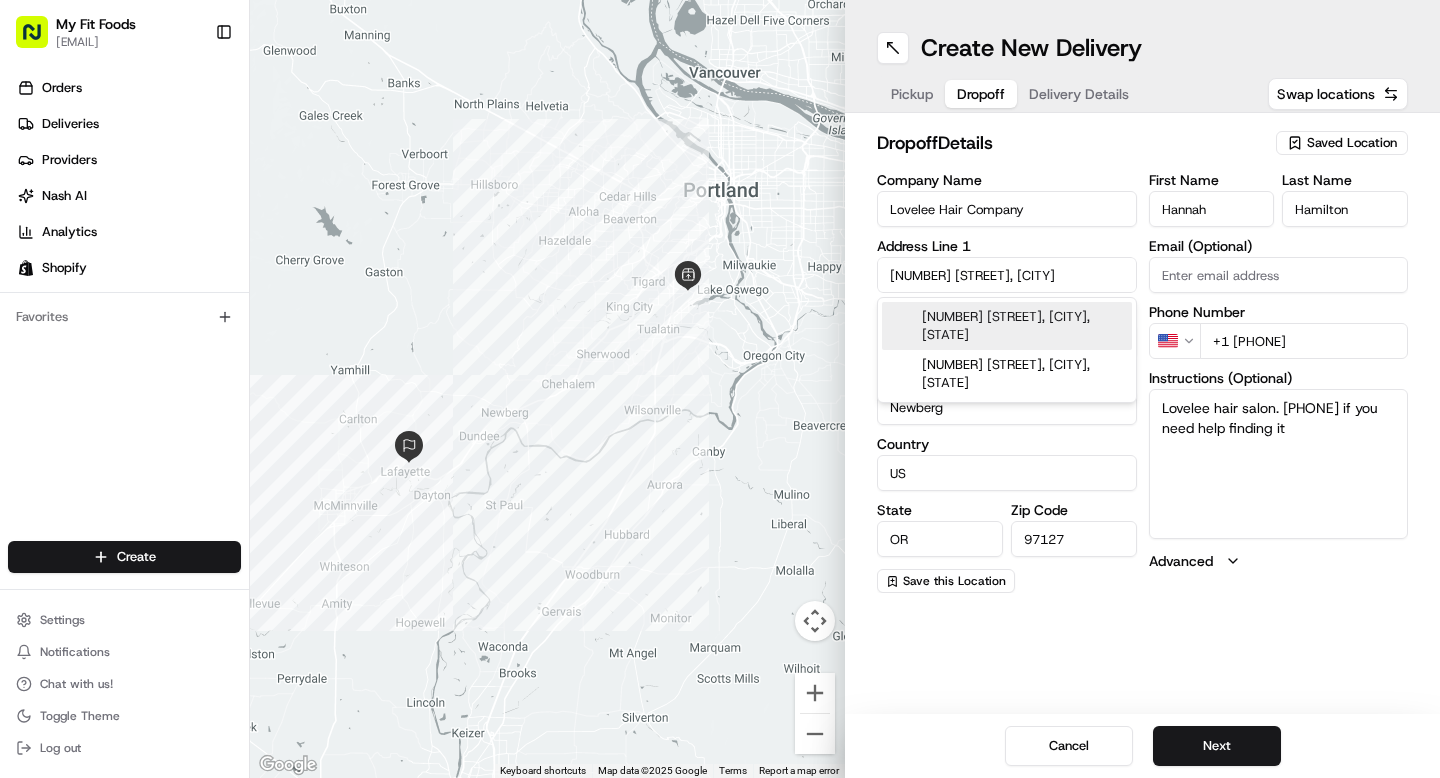 click on "115 S Washington St, Newberg, OR" at bounding box center [1007, 326] 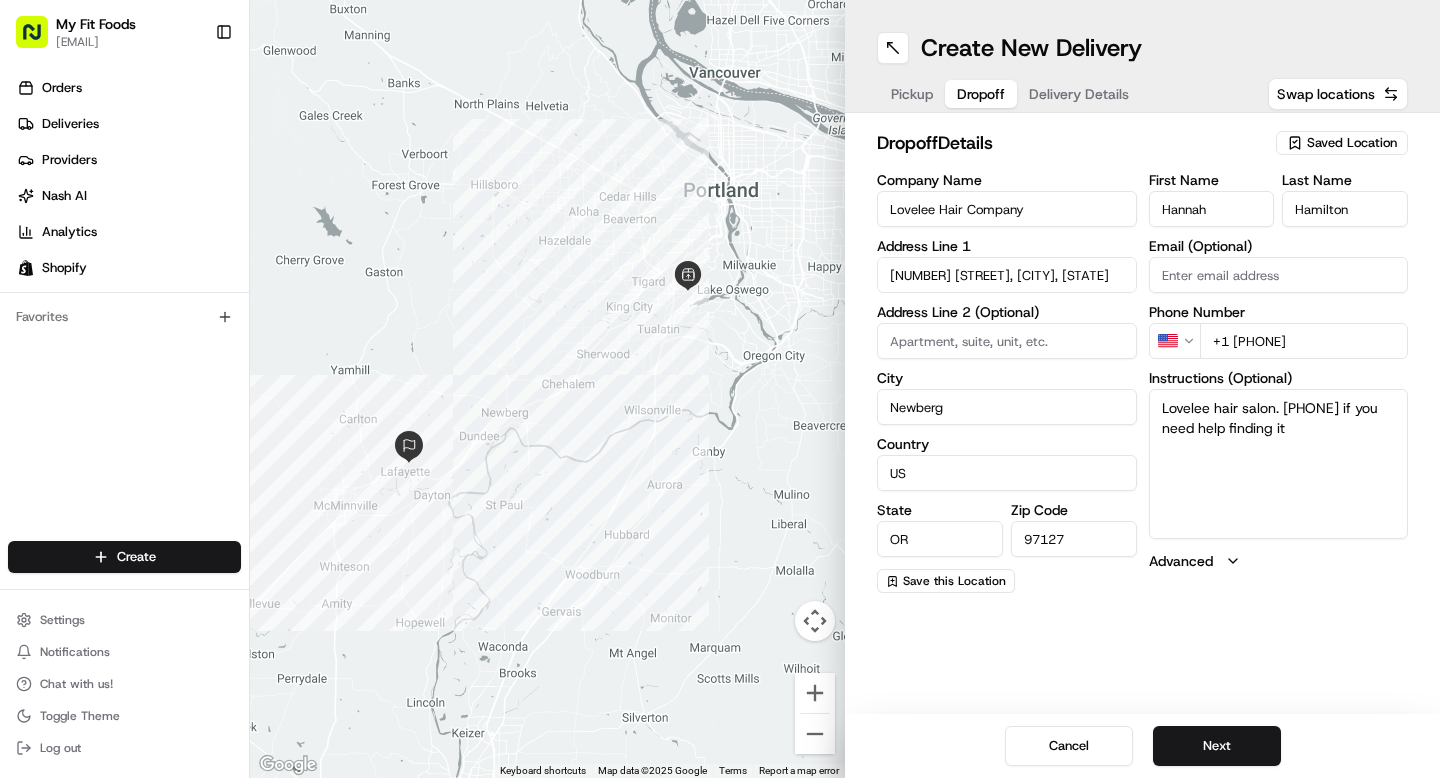 type on "[NUMBER] [STREET], [CITY], [STATE] [POSTAL_CODE], US" 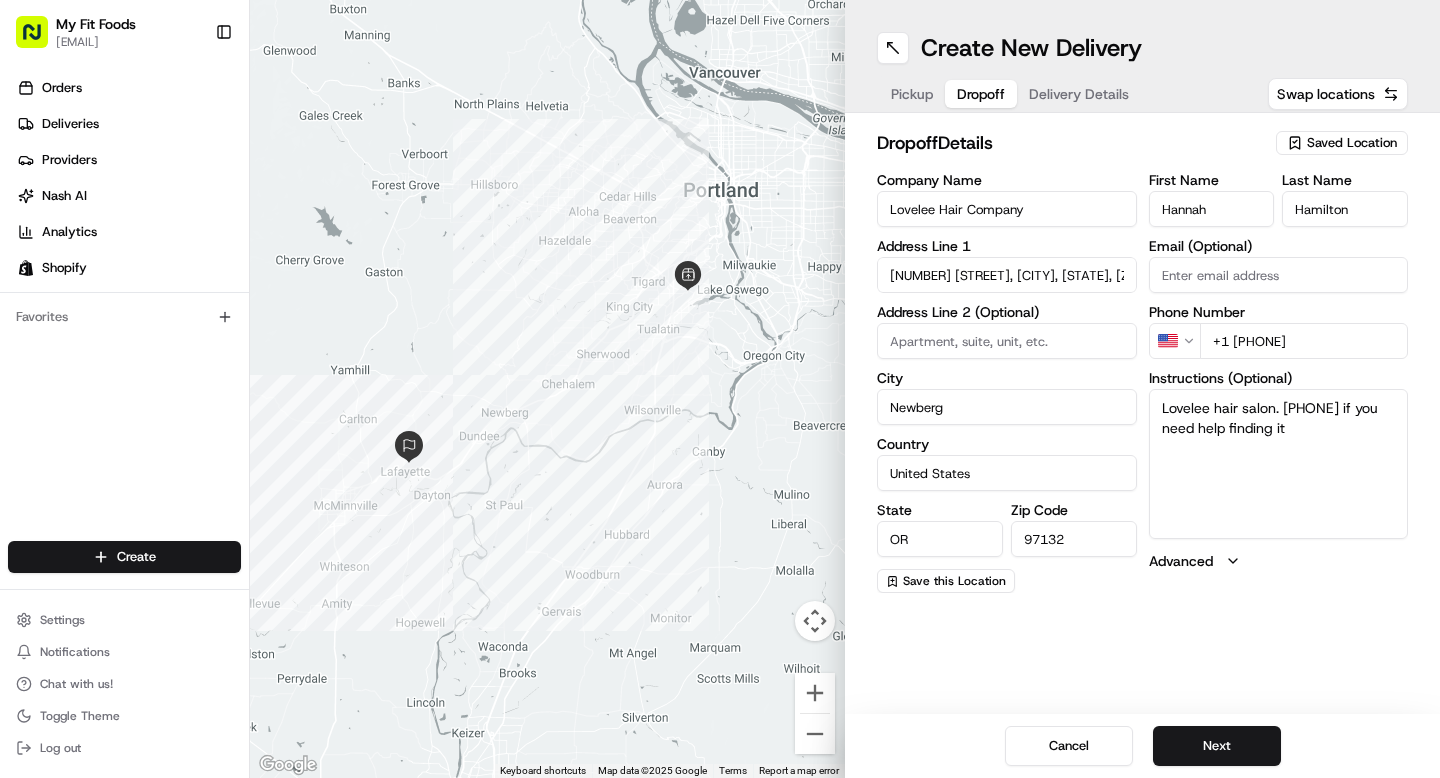 type on "115 South Washington Street" 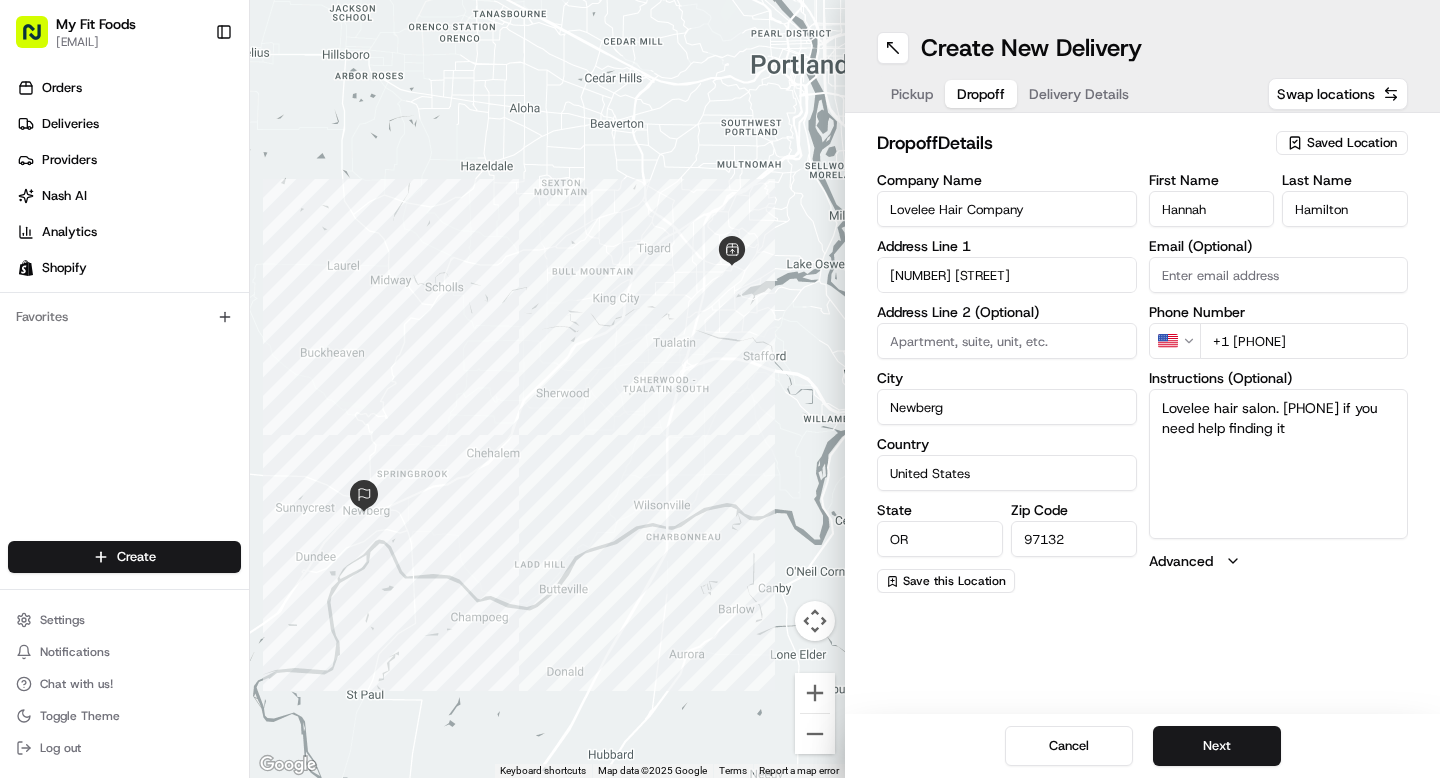 click on "Create New Delivery Pickup Dropoff Delivery Details Swap locations dropoff  Details Saved Location Company Name Lovelee Hair Company Address Line 1 115 South Washington Street Address Line 2 (Optional) City Newberg Country United States State OR Zip Code 97132 Save this Location First Name Hannah Last Name Hamilton Email (Optional) Phone Number US +1 503 438 8859 Instructions (Optional) Lovelee hair salon. 503-438-8859 if you need help finding it Advanced Cancel Next" at bounding box center (1142, 389) 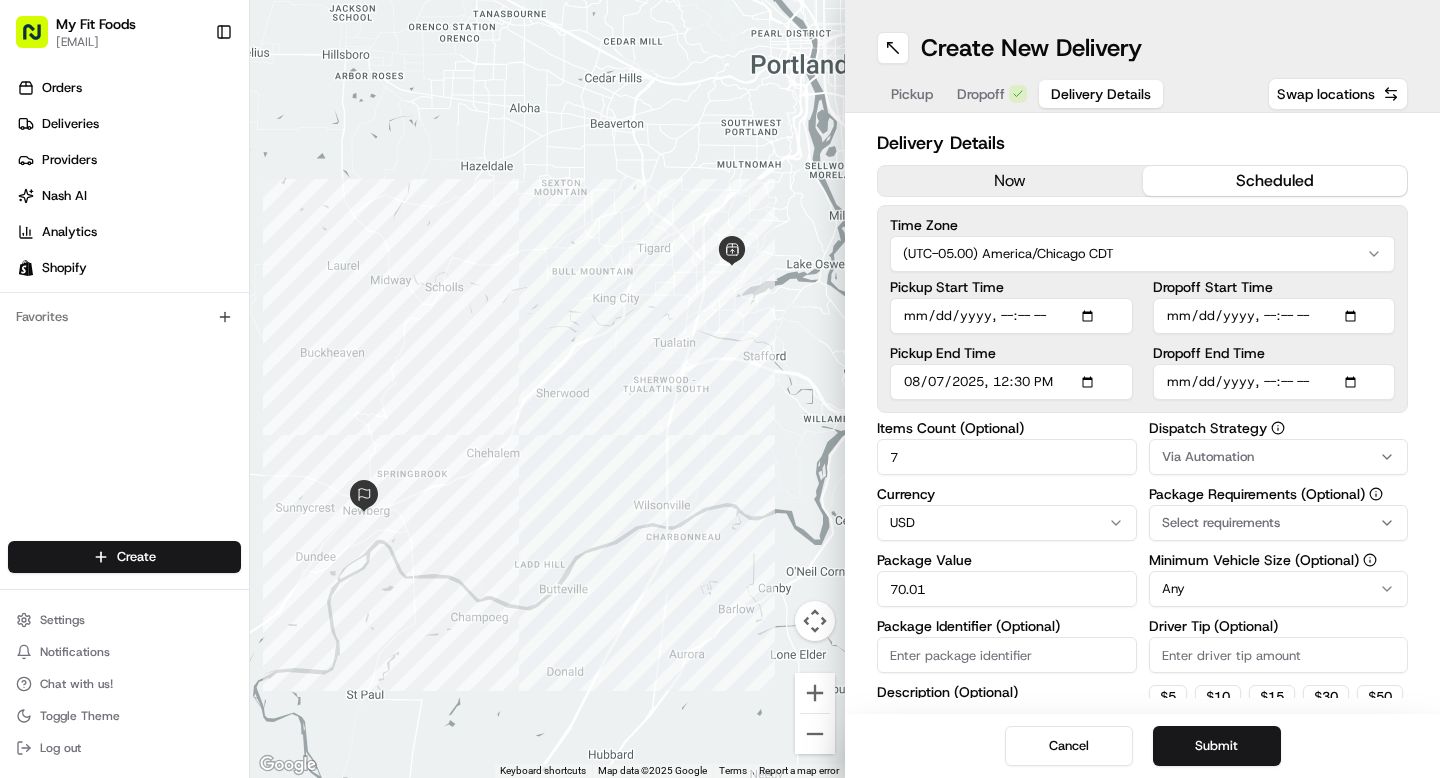 click on "Delivery Details" at bounding box center [1101, 94] 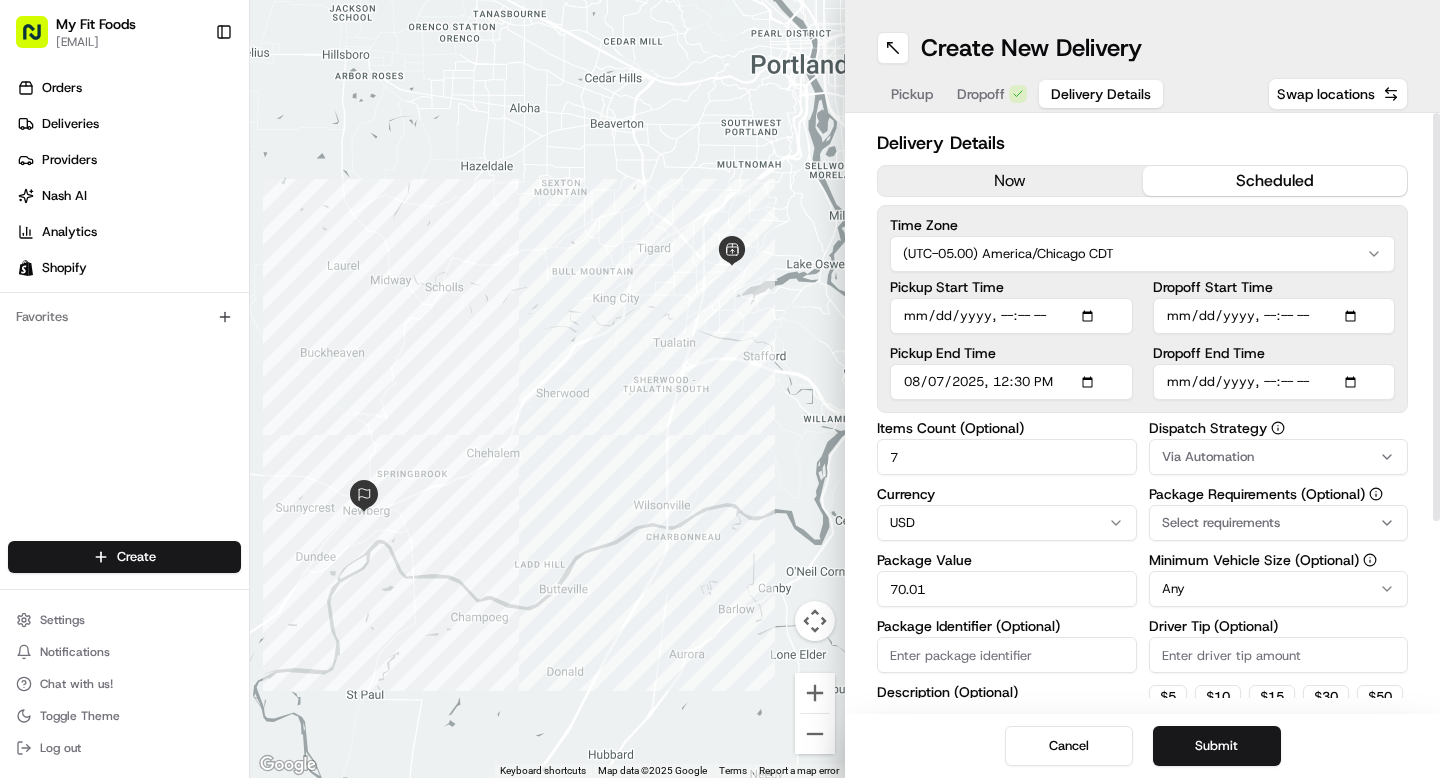 click on "now" at bounding box center (1010, 181) 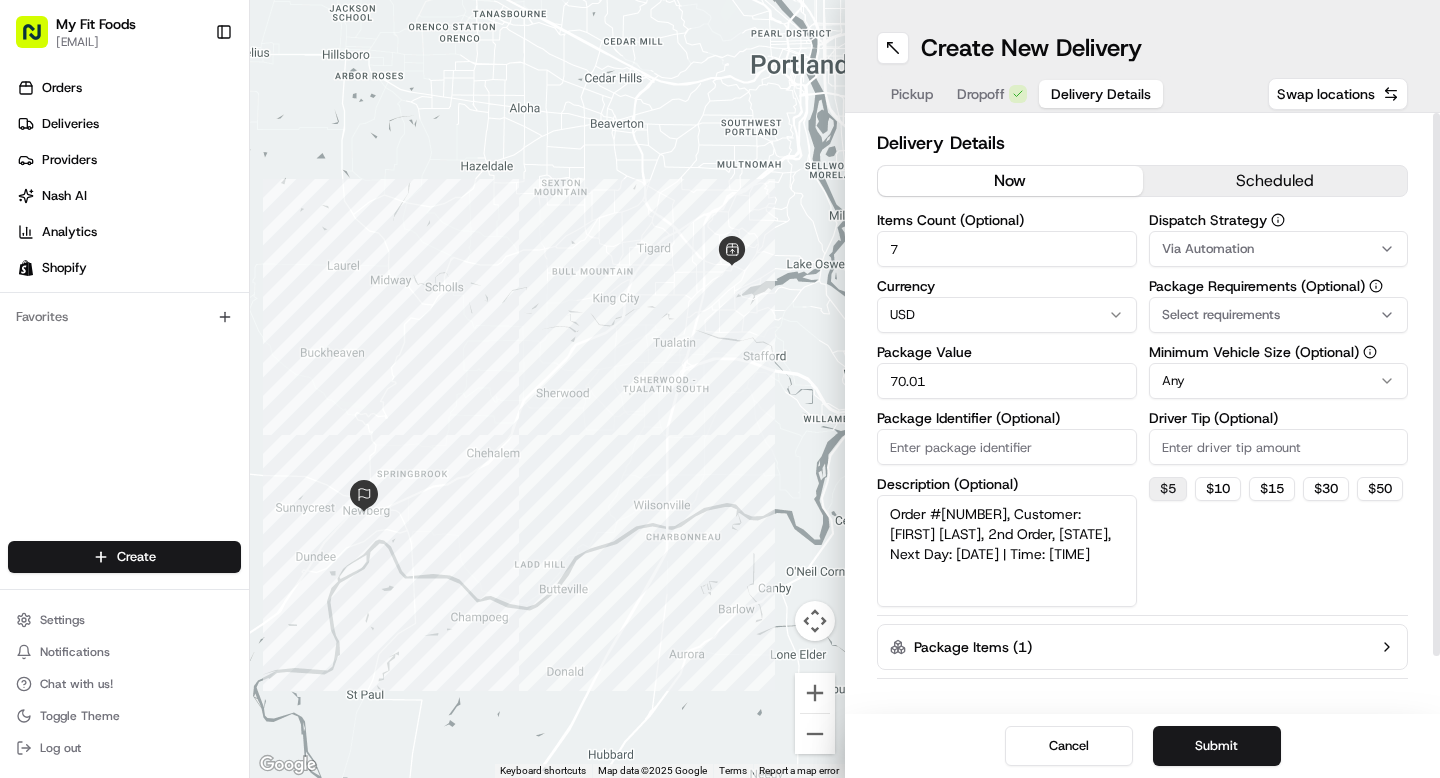 click on "$ 5" at bounding box center [1168, 489] 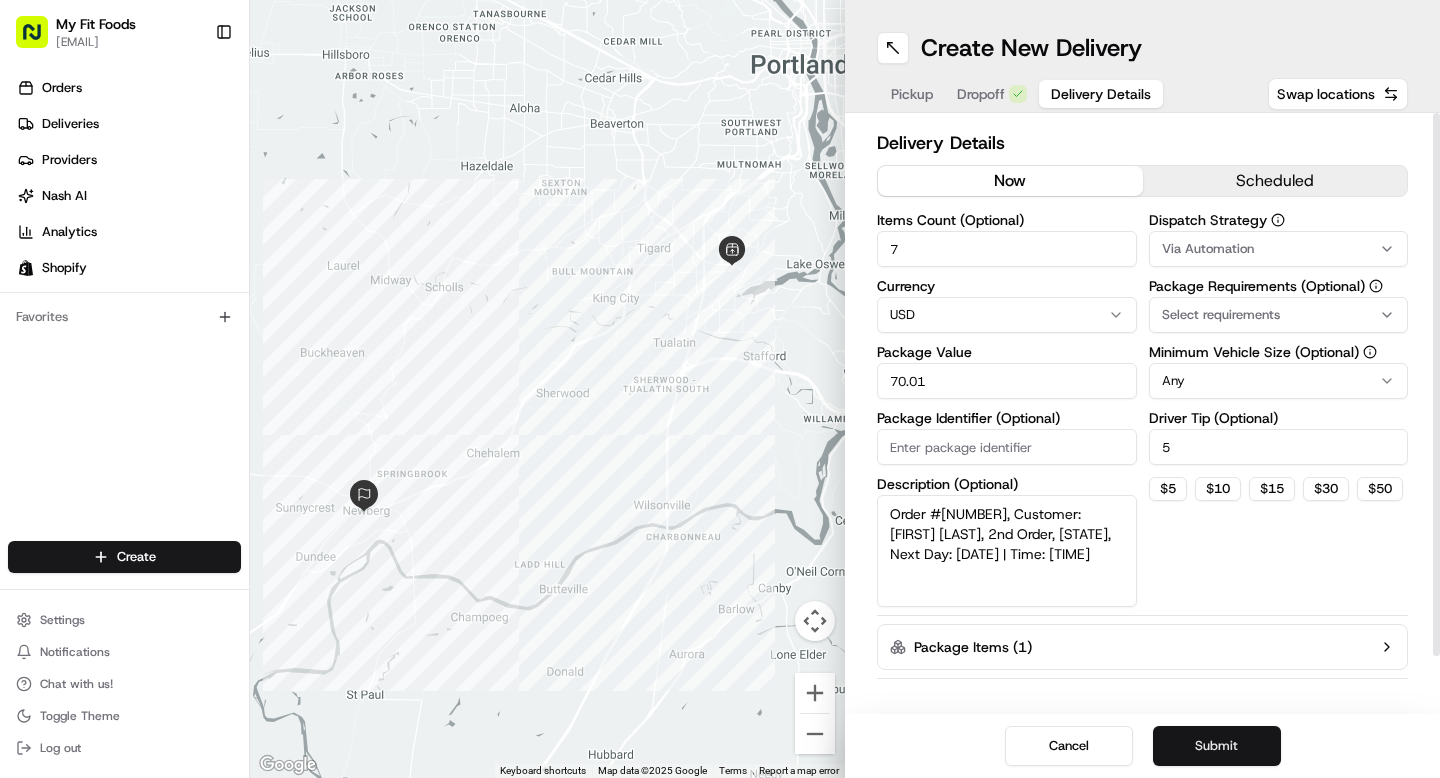 click on "Submit" at bounding box center [1217, 746] 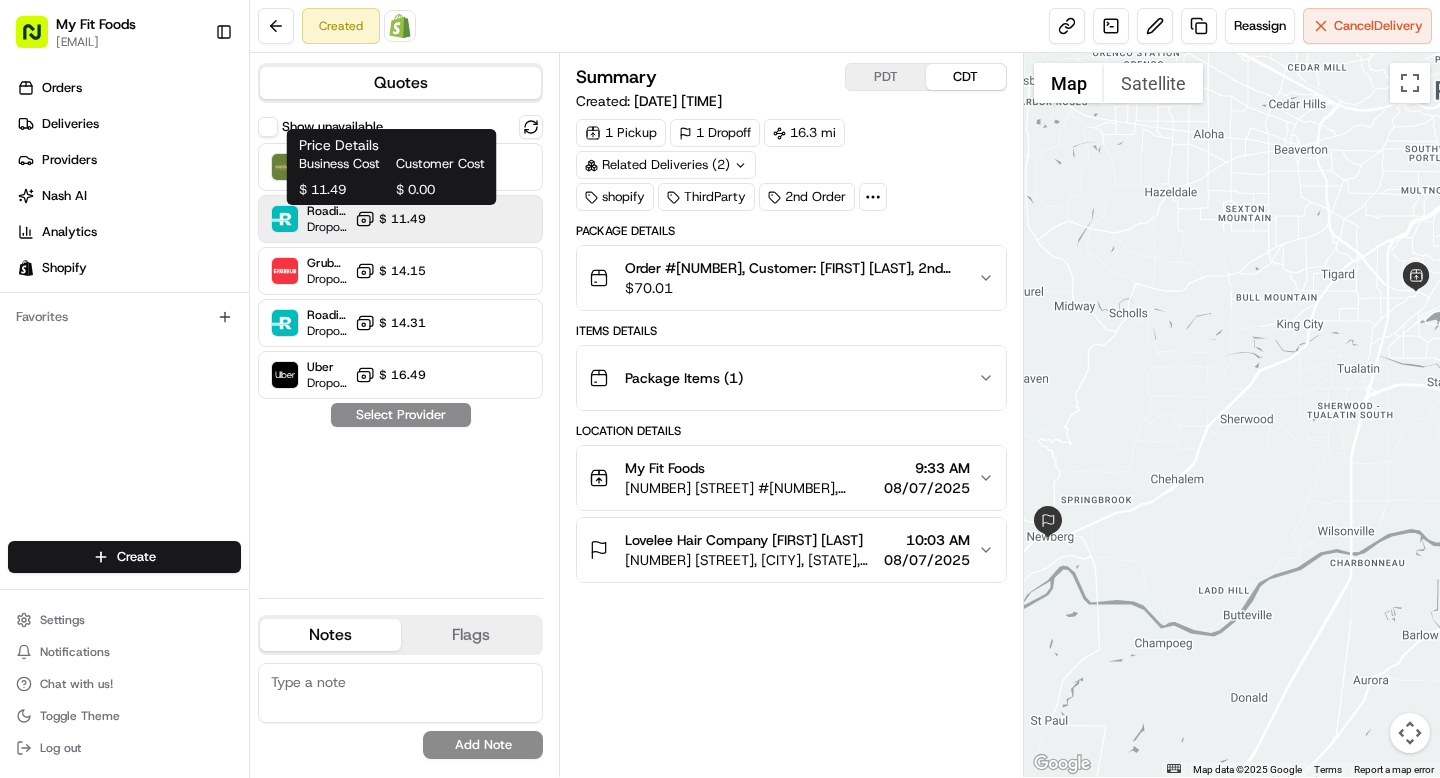 click on "$   11.49" at bounding box center (402, 219) 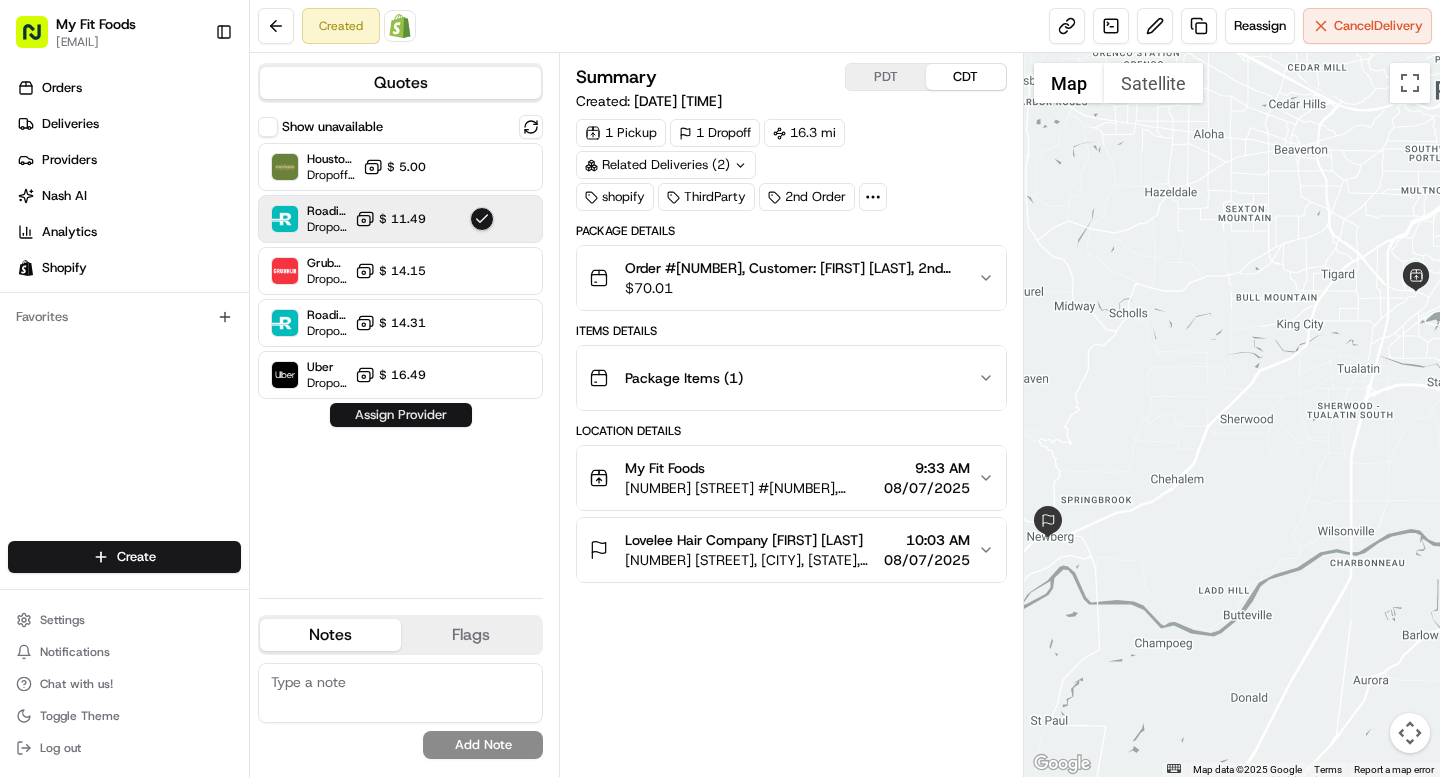 click on "Assign Provider" at bounding box center (401, 415) 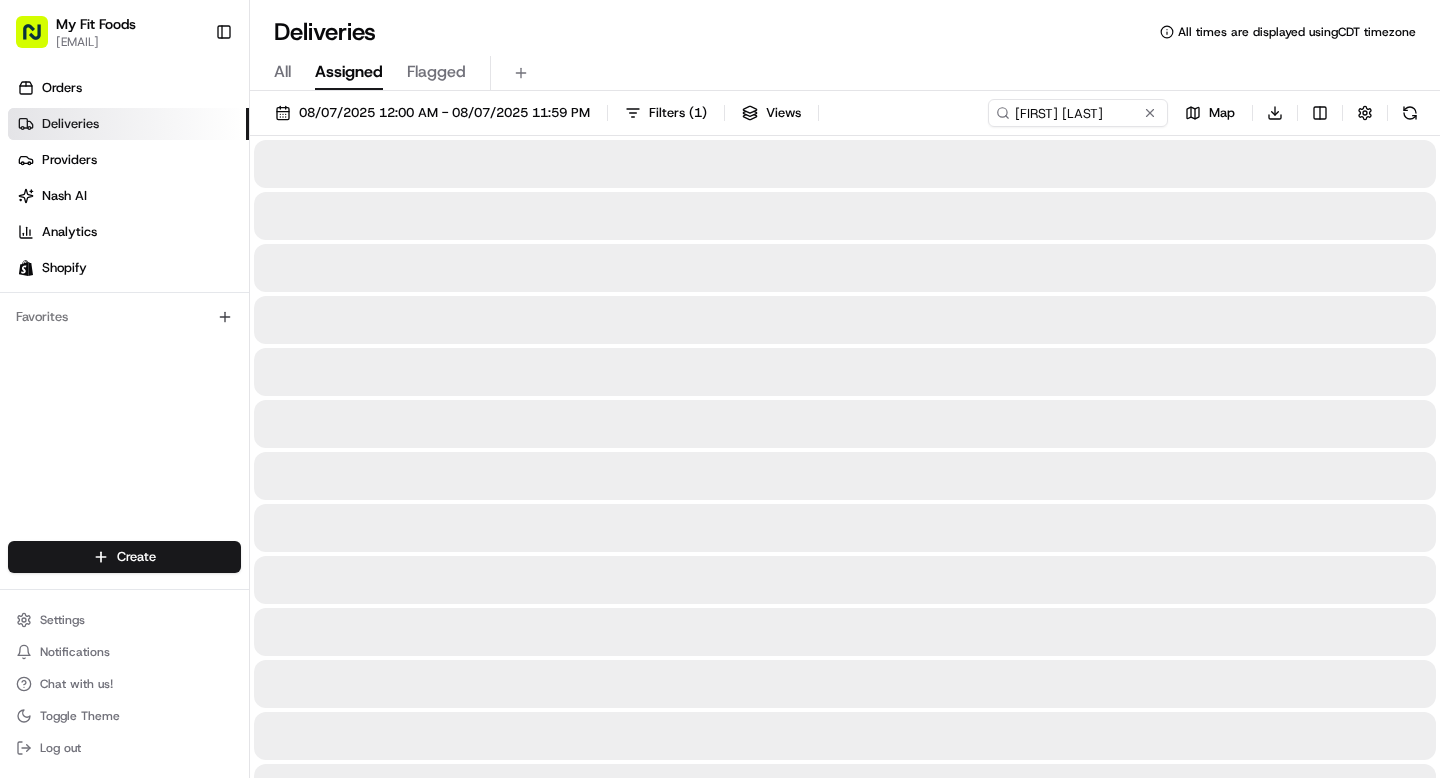 scroll, scrollTop: 0, scrollLeft: 0, axis: both 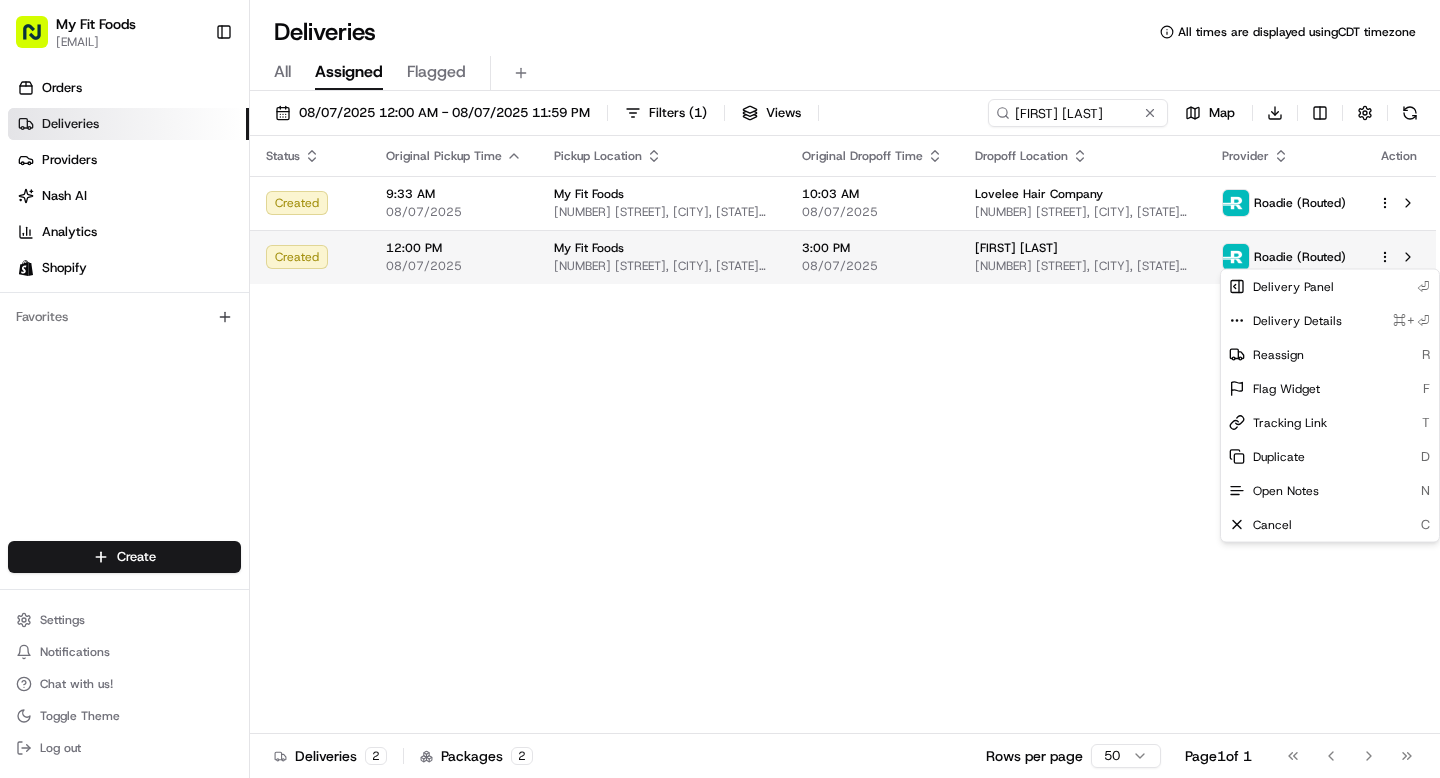 click on "Order #[ORDER_NUMBER], Customer: [FIRST] [LAST], [ORDINAL] Order, [STATE], Day: [YYYY]-[MM]-[DD] | Time: [HOUR]AM-[HOUR]AM" at bounding box center [720, 389] 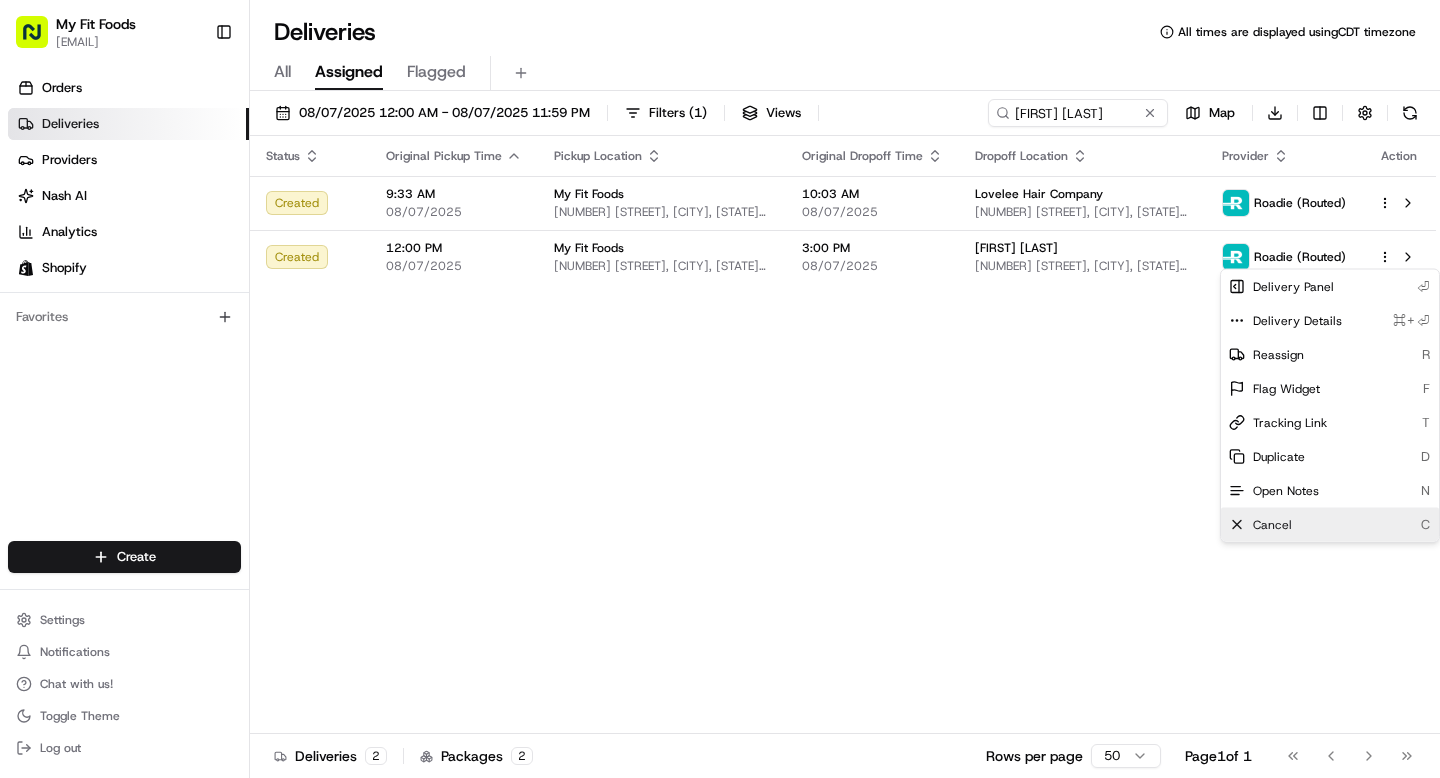 click on "Cancel C" at bounding box center [1330, 525] 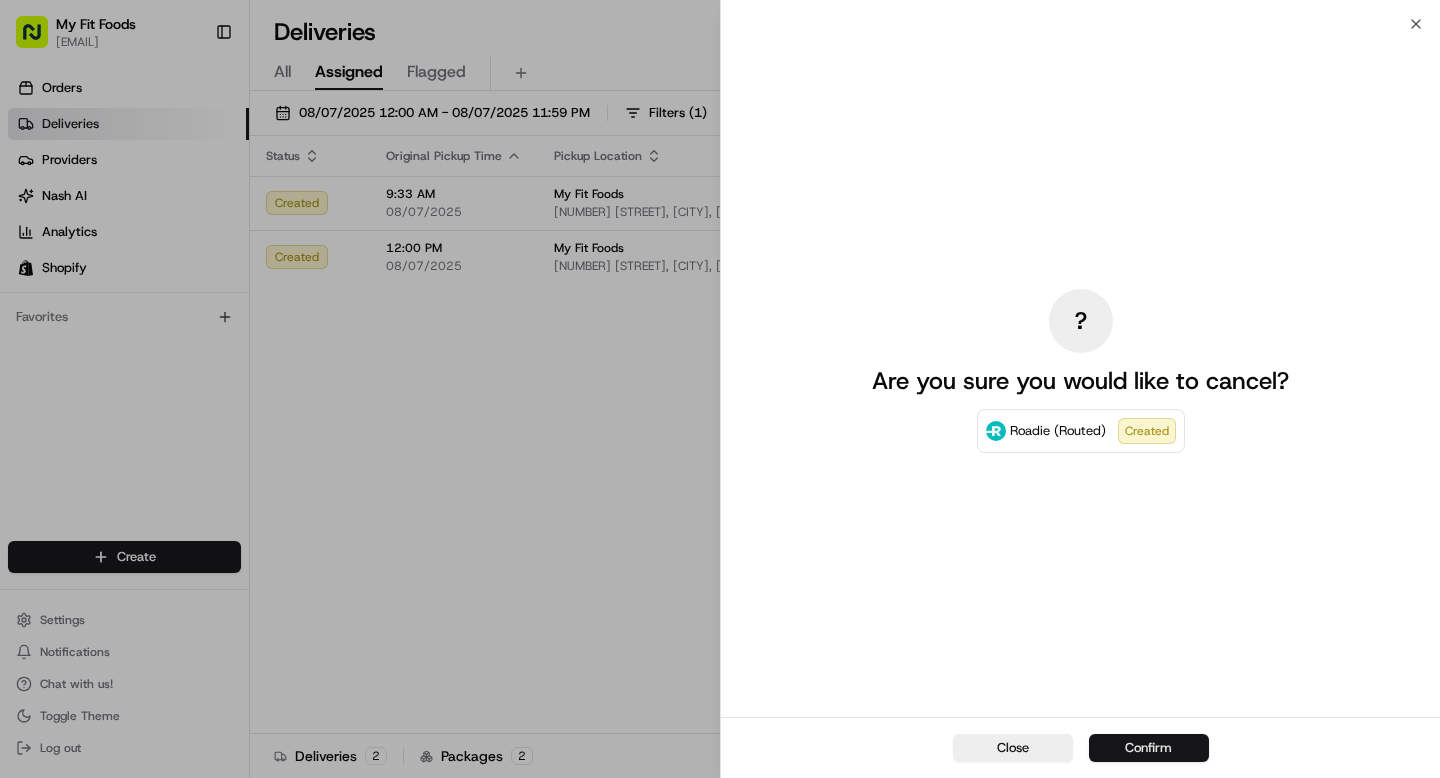click on "Confirm" at bounding box center [1149, 748] 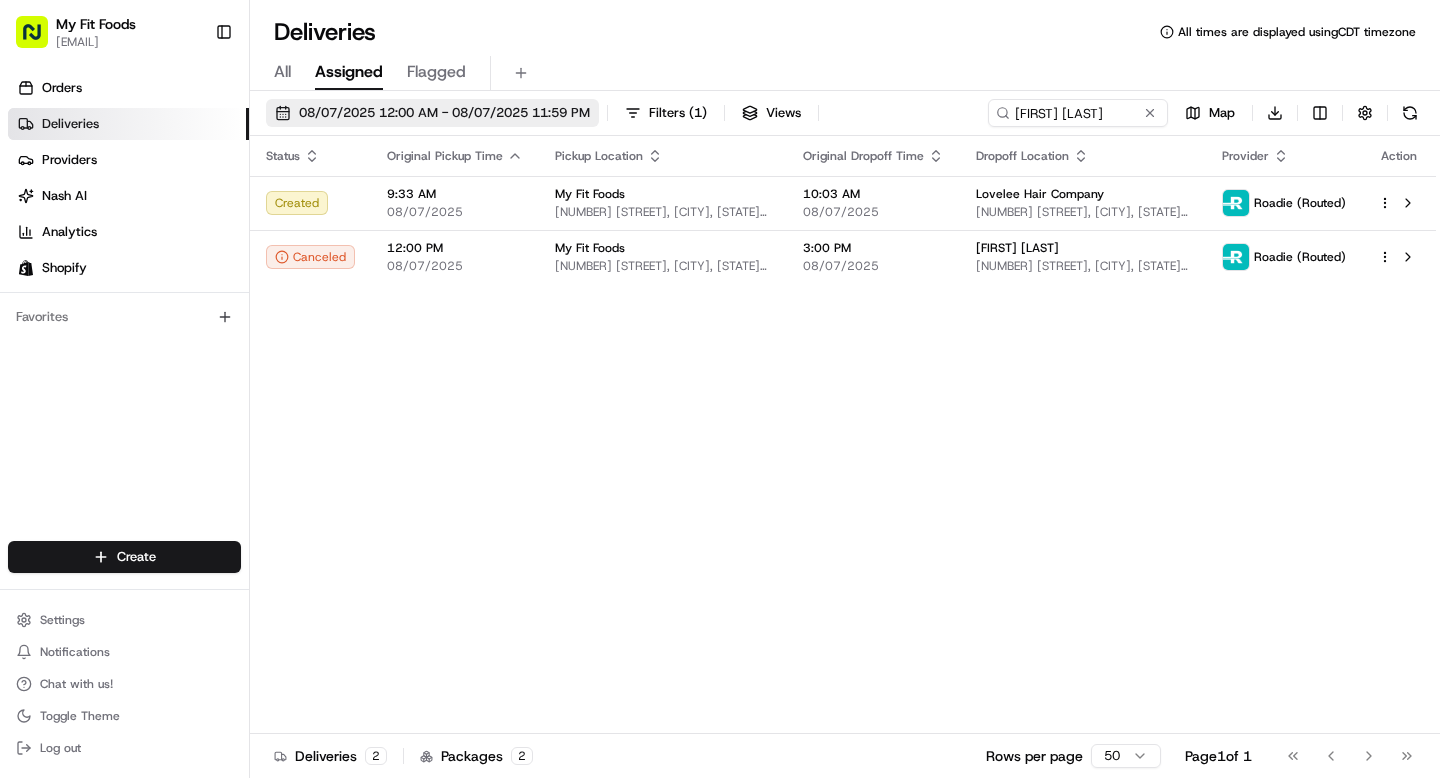 click on "08/07/2025 12:00 AM - 08/07/2025 11:59 PM" at bounding box center (432, 113) 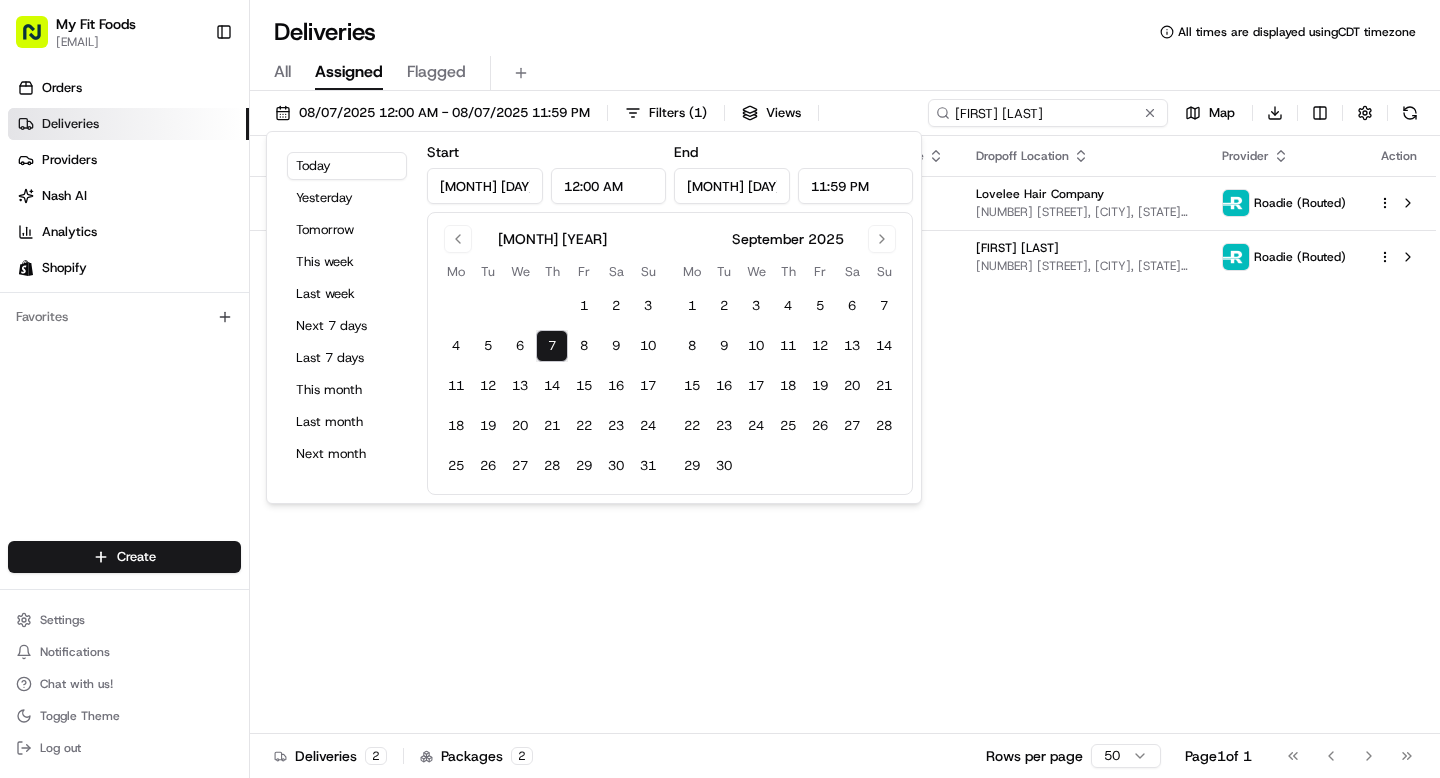 click on "[FIRST] [LAST]" at bounding box center (1048, 113) 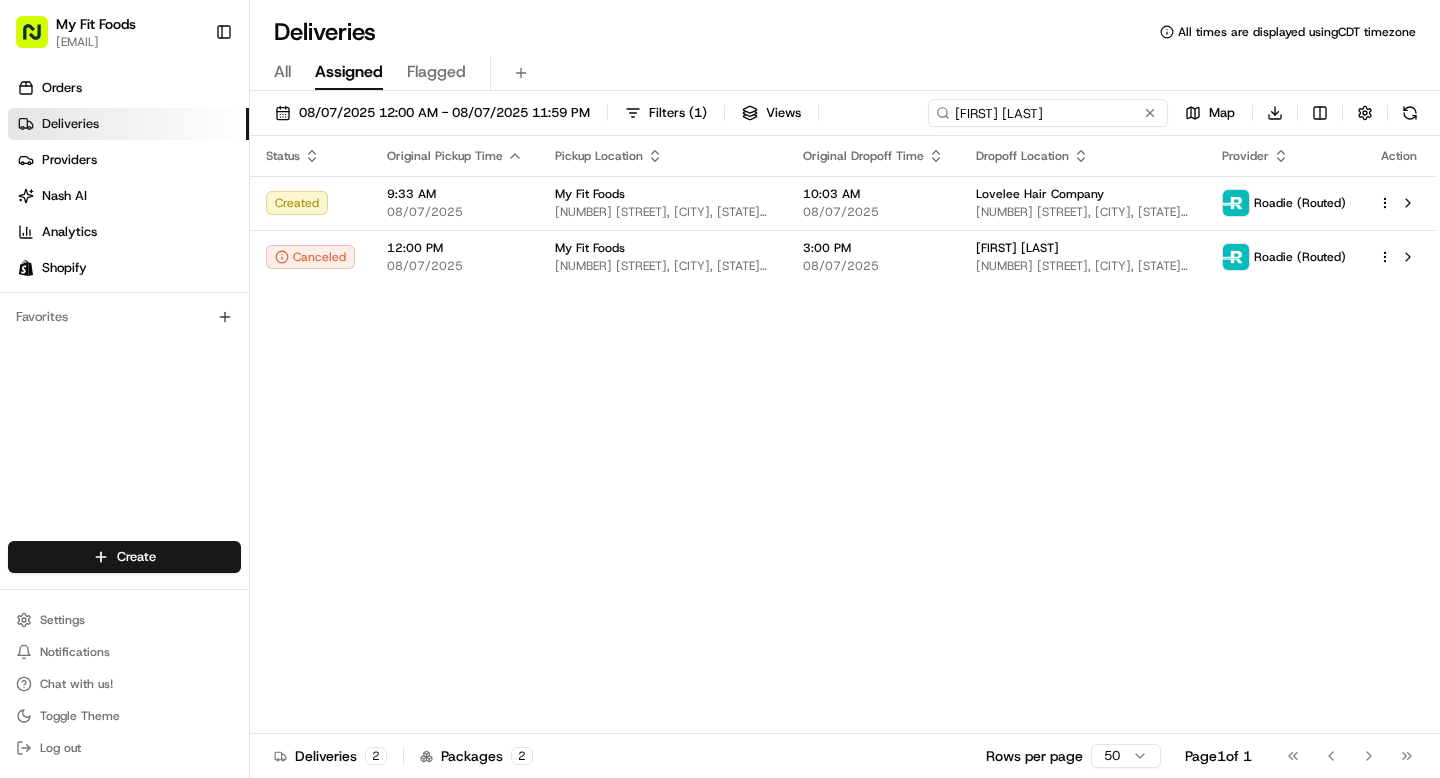 click on "[FIRST] [LAST]" at bounding box center (1048, 113) 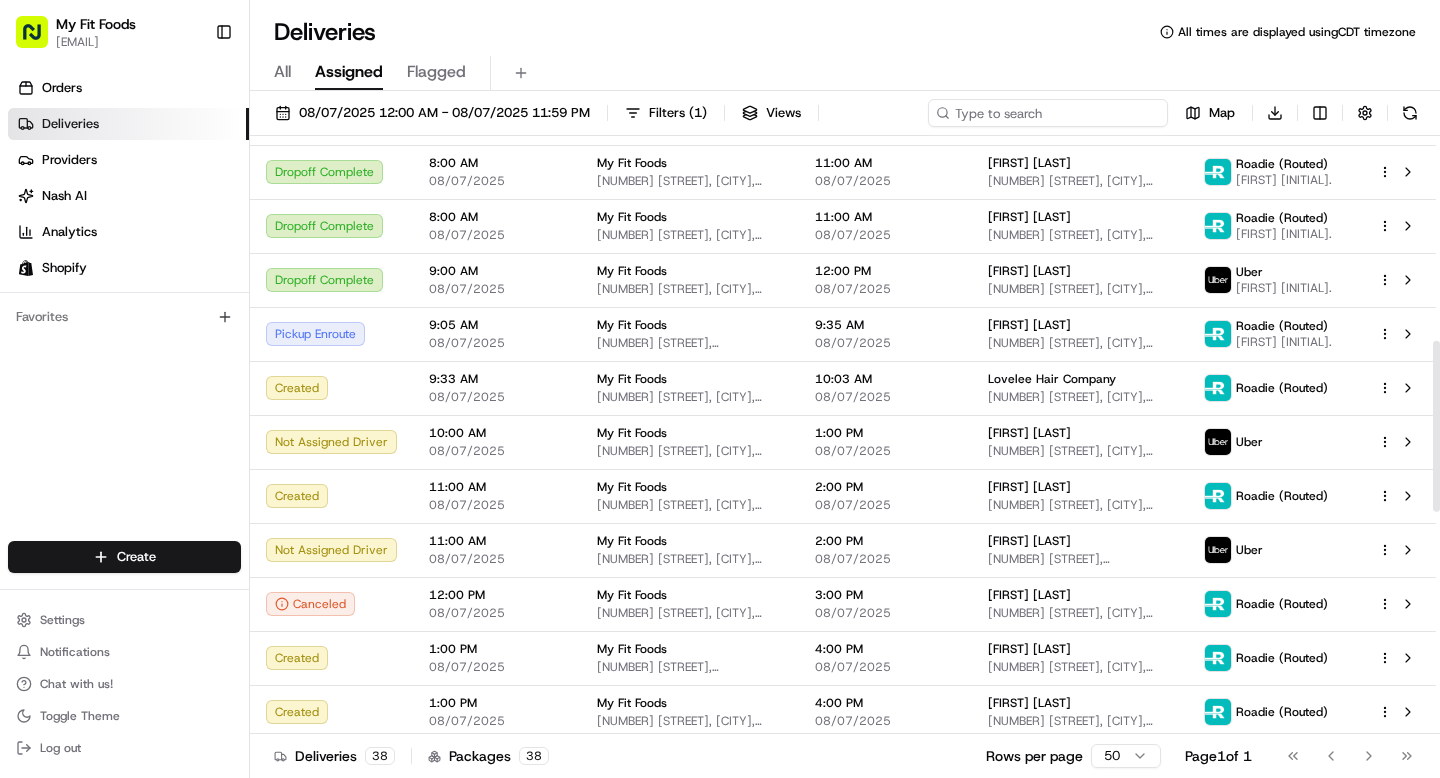 scroll, scrollTop: 1498, scrollLeft: 0, axis: vertical 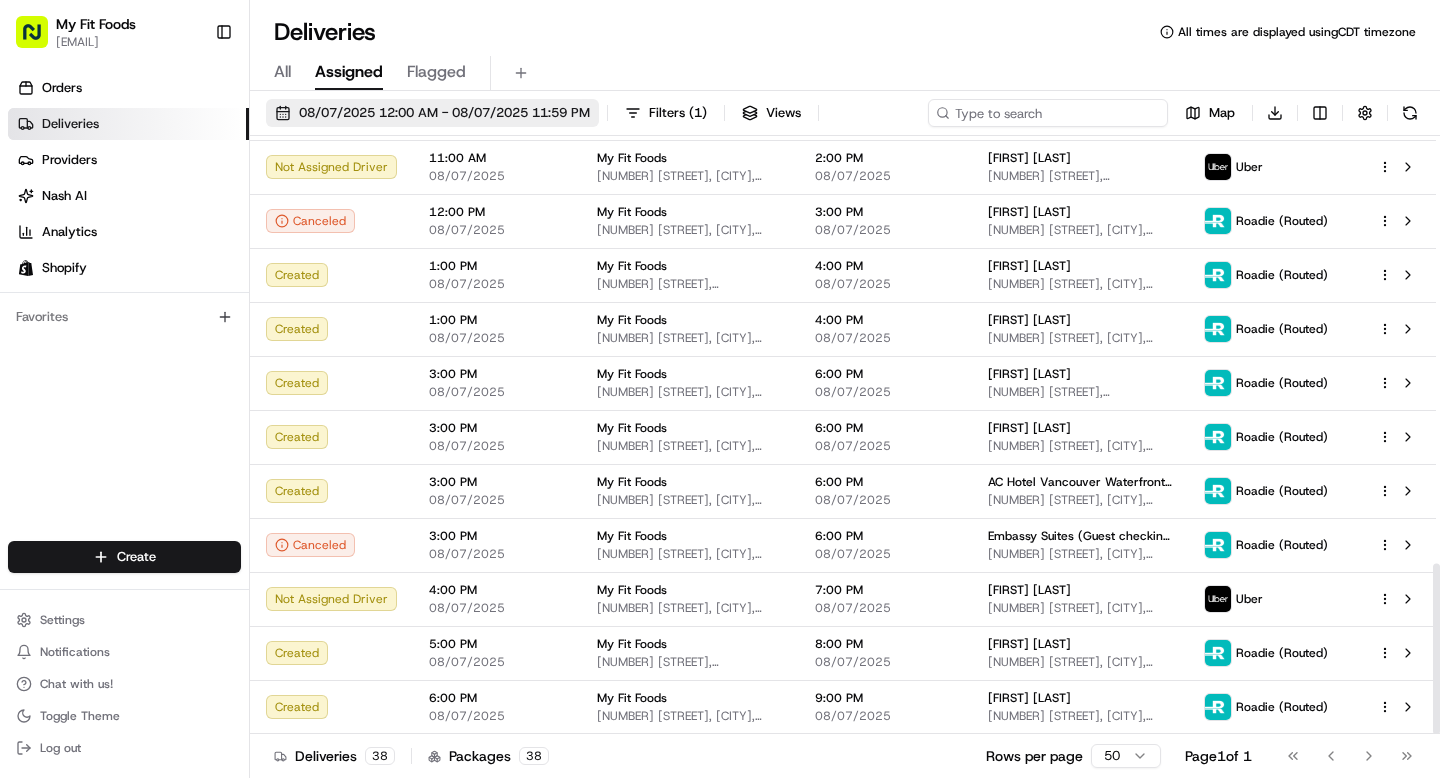 type 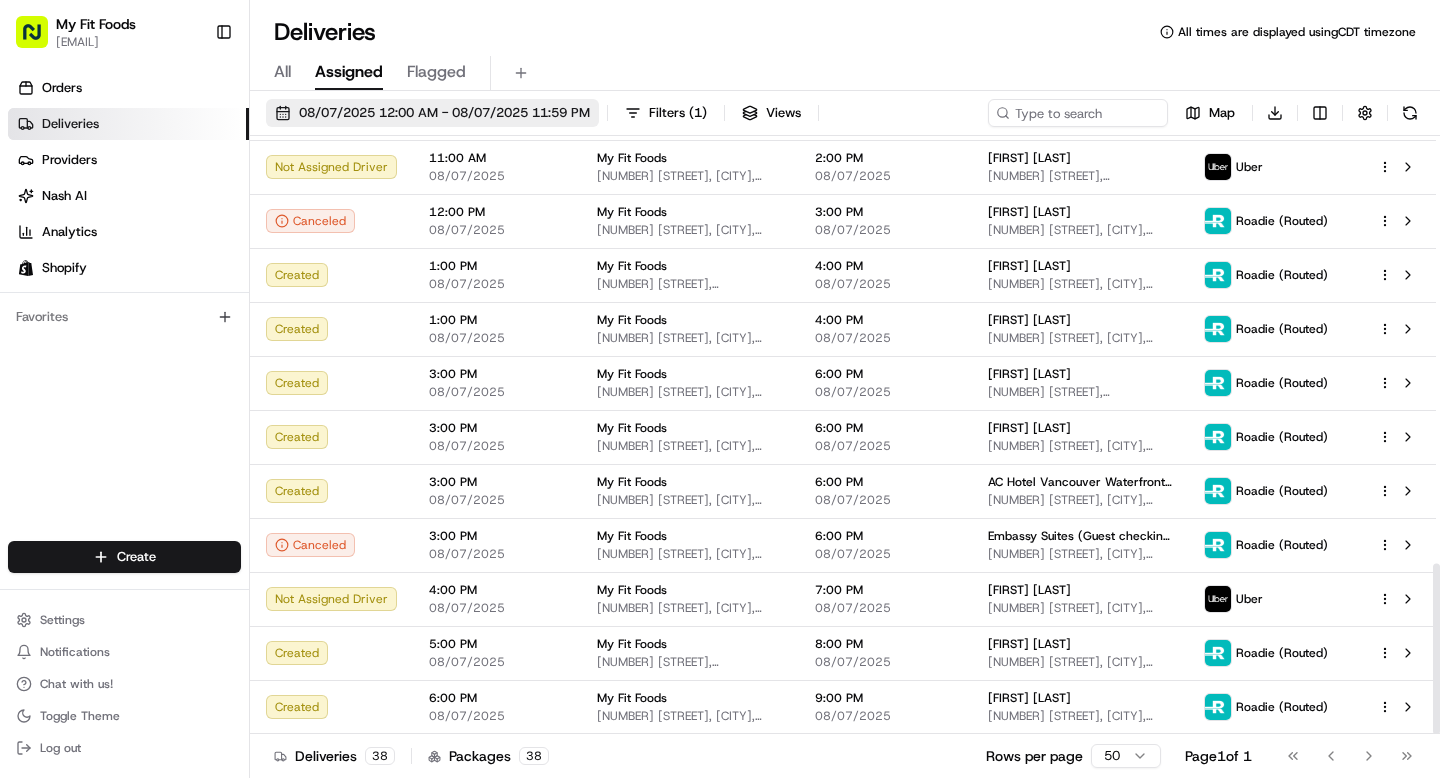 click on "08/07/2025 12:00 AM - 08/07/2025 11:59 PM" at bounding box center (444, 113) 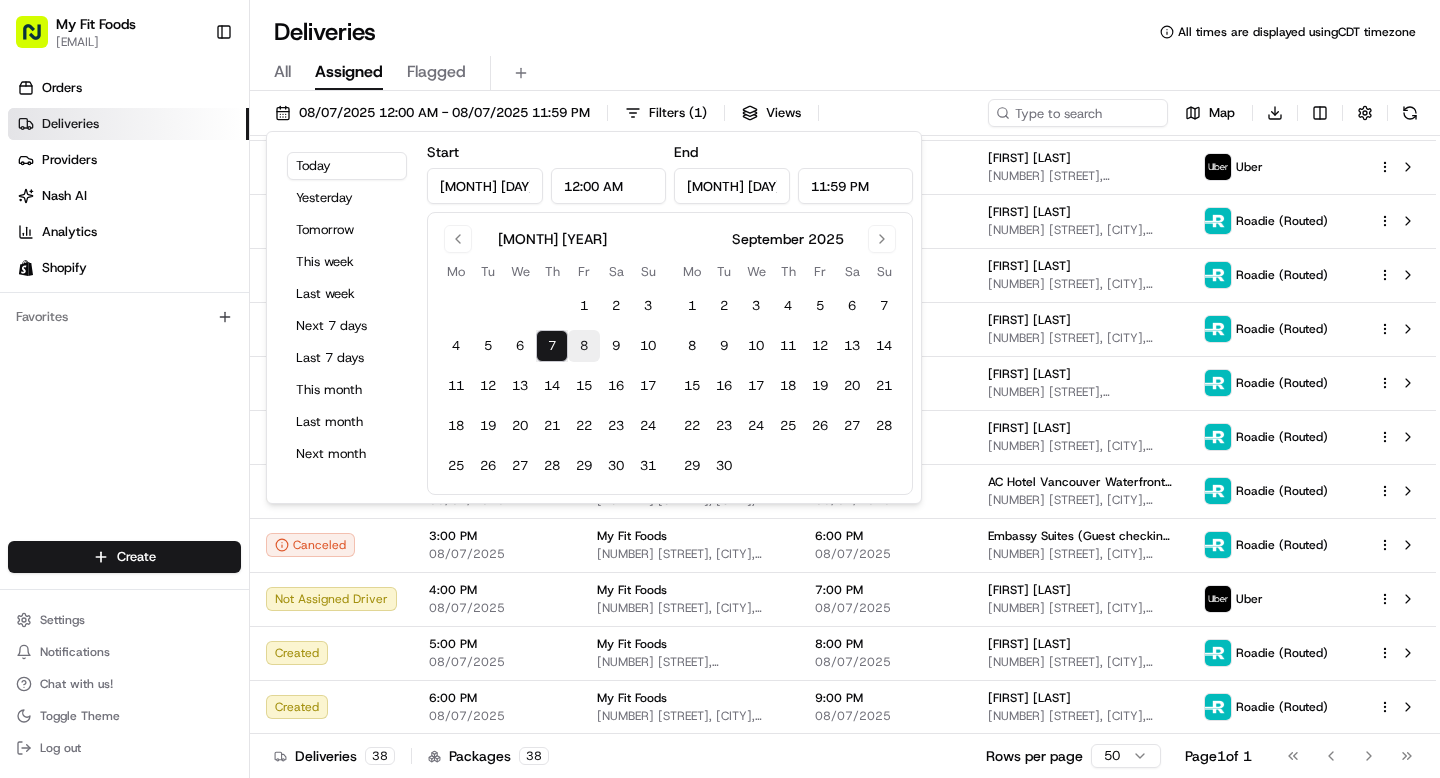 click on "8" at bounding box center [584, 346] 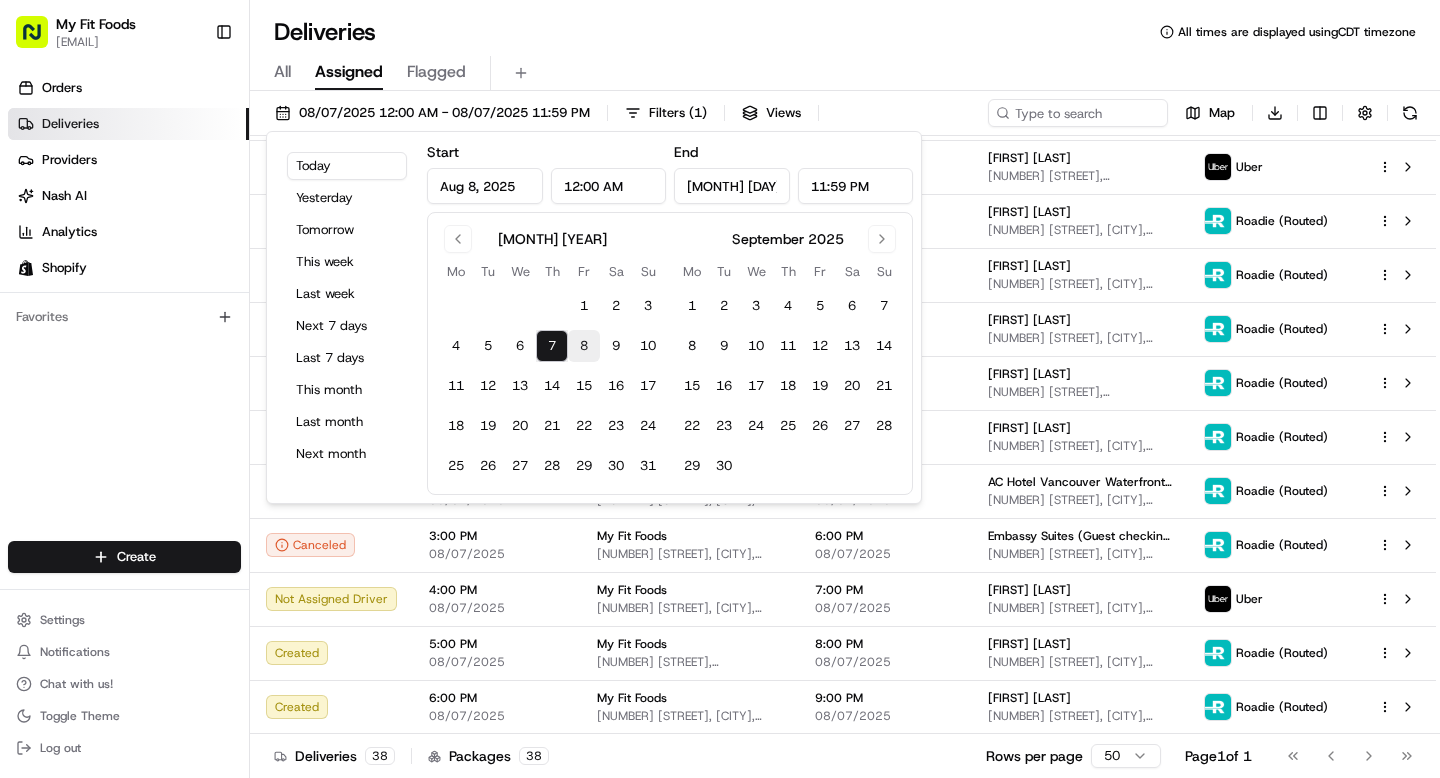 type on "Aug 8, 2025" 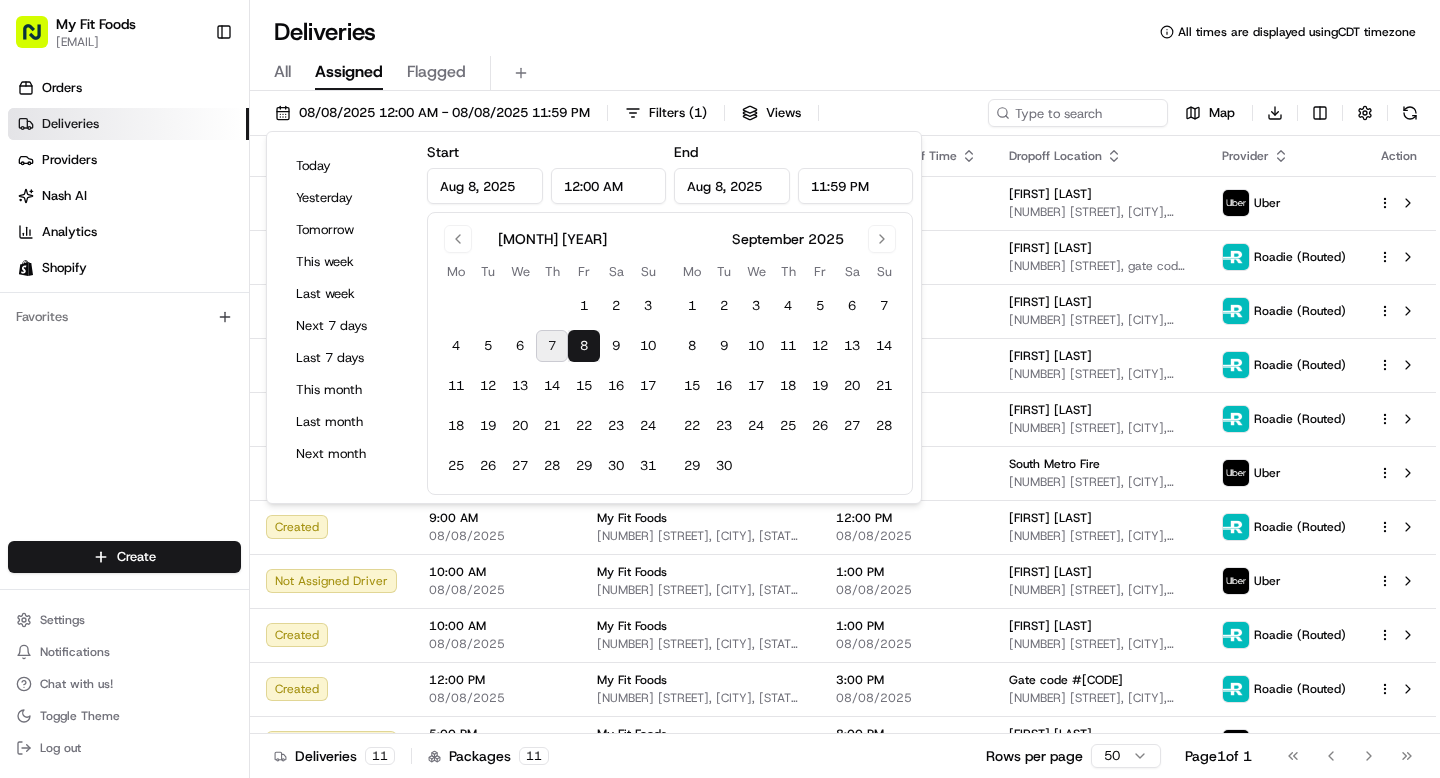 click on "Deliveries All times are displayed using  CDT   timezone All Assigned Flagged [MM]/[DD]/[YYYY] [HOUR]:[MINUTE] [AM/PM] - [MM]/[DD]/[YYYY] [HOUR]:[MINUTE] [AM/PM] Filters ( 1 ) Views Map Download Status Original Pickup Time Pickup Location Original Dropoff Time Dropoff Location Provider Action Not Assigned Driver [HOUR]:[MINUTE] [AM/PM] [MM]/[DD]/[YYYY] My Fit Foods [NUMBER] [STREET], [CITY], [STATE] [POSTAL_CODE], USA [HOUR]:[MINUTE] [AM/PM] [MM]/[DD]/[YYYY] [FIRST] [LAST] [NUMBER] [STREET], [CITY], [STATE] [POSTAL_CODE], US Uber Created [HOUR]:[MINUTE] [AM/PM] [MM]/[DD]/[YYYY] My Fit Foods [NUMBER] [STREET], [CITY], [STATE] [POSTAL_CODE], USA [HOUR]:[MINUTE] [AM/PM] [MM]/[DD]/[YYYY] [FIRST] [LAST] [NUMBER] [W] [STREET], gate code [CODE], [CITY], [STATE] [POSTAL_CODE], US Roadie ( Routed) Created [HOUR]:[MINUTE] [AM/PM] [MM]/[DD]/[YYYY] My Fit Foods [NUMBER] [STREET], [CITY], [STATE] [POSTAL_CODE], USA [HOUR]:[MINUTE] [AM/PM] [MM]/[DD]/[YYYY] [FIRST] [LAST] [NUMBER] [STREET], [CITY], [STATE] [POSTAL_CODE], US Roadie (Routed) Created [HOUR]:[MINUTE] [AM/PM] [MM]/[DD]/[YYYY] My Fit Foods [NUMBER] [STREET], [CITY], [STATE] [POSTAL_CODE], USA [HOUR]:[MINUTE] [AM/PM] [MM]/[DD]/[YYYY] [FIRST] [LAST] [NUMBER] [STREET], [CITY], [STATE] [POSTAL_CODE], US Roadie ( Routed) Created [HOUR]:[MINUTE] [AM/PM] [MM]/[DD]/[YYYY] [HOUR]:[MINUTE] [AM/PM]" at bounding box center [845, 389] 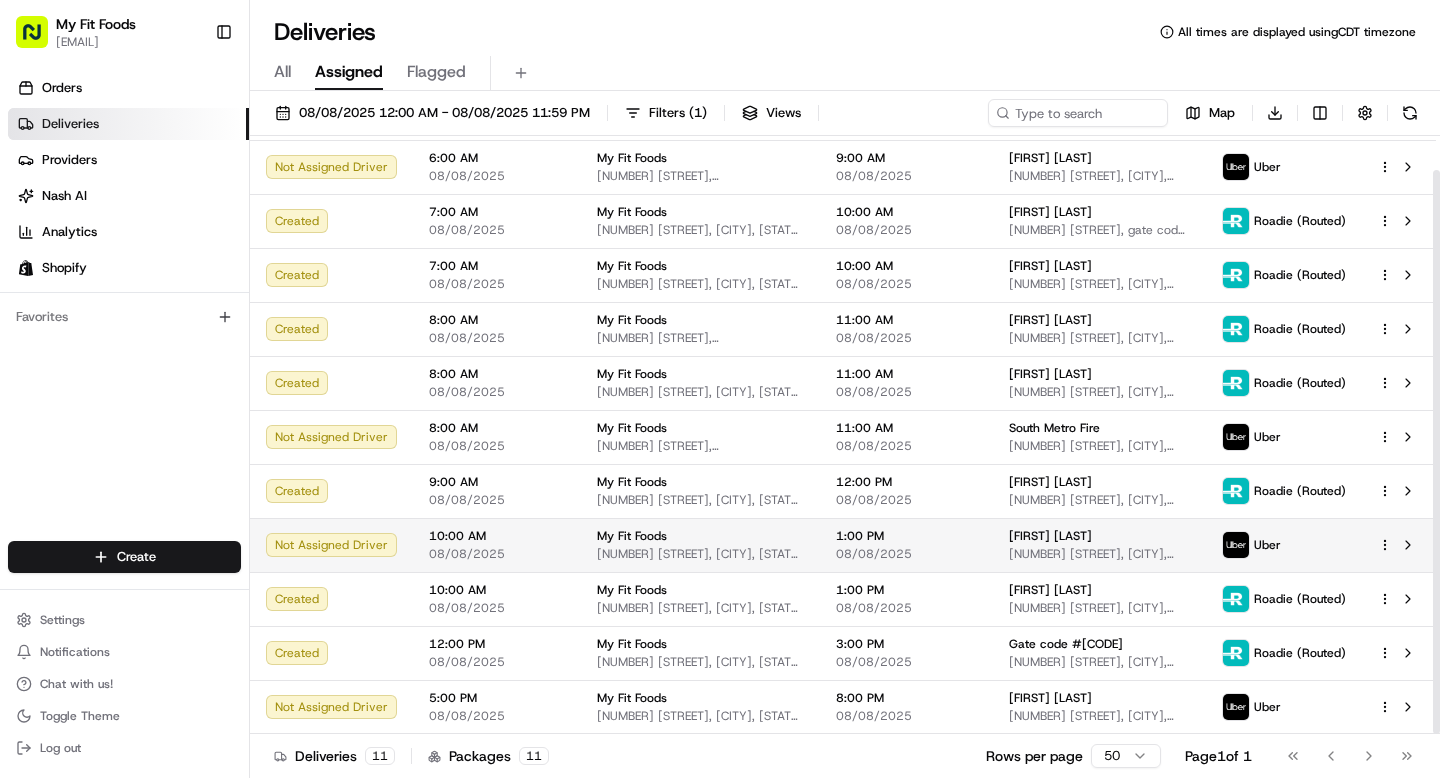 scroll, scrollTop: 0, scrollLeft: 0, axis: both 